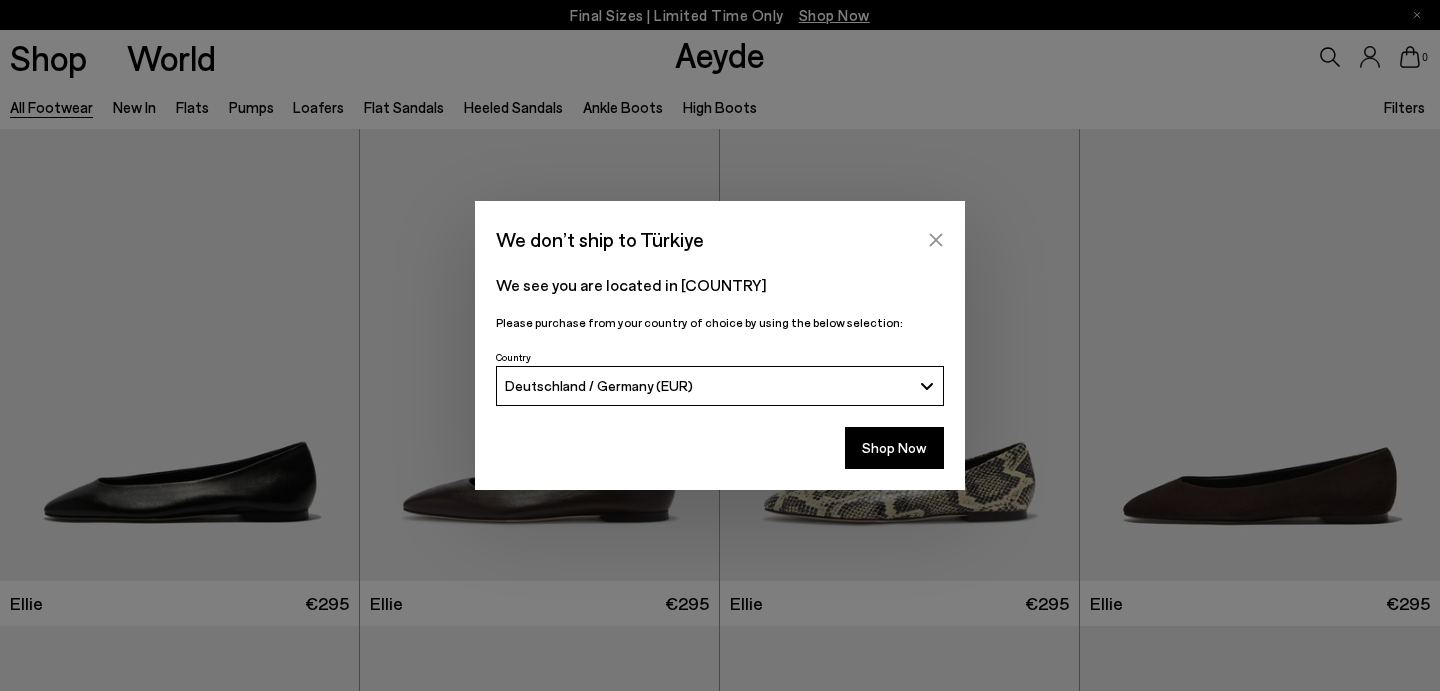scroll, scrollTop: 0, scrollLeft: 0, axis: both 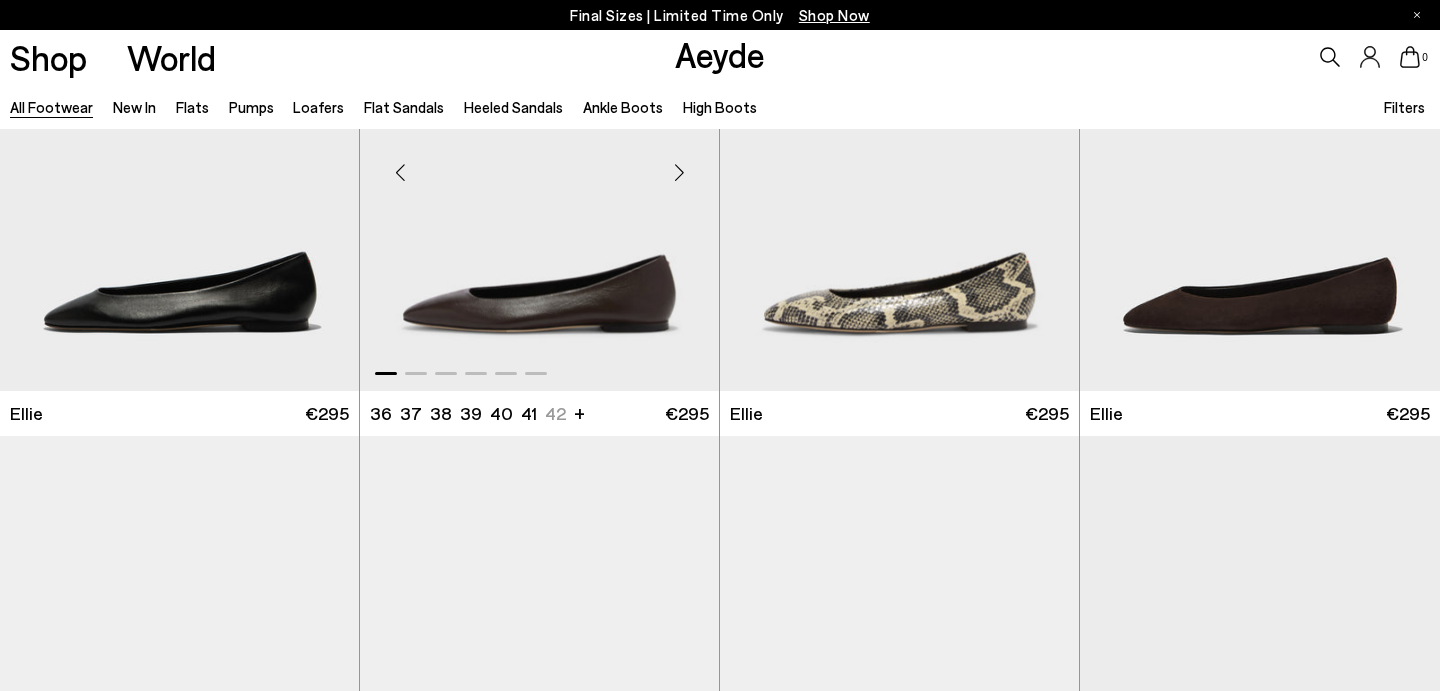 click at bounding box center [539, 164] 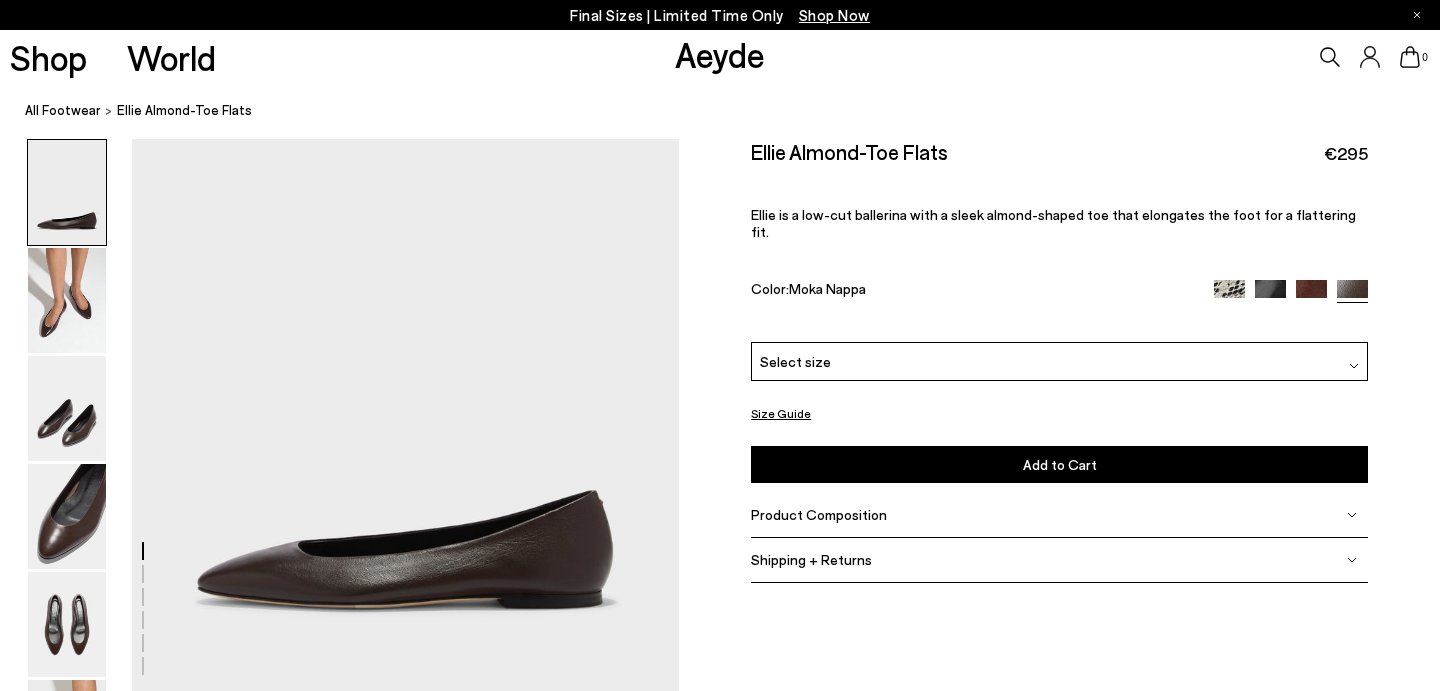 scroll, scrollTop: 0, scrollLeft: 0, axis: both 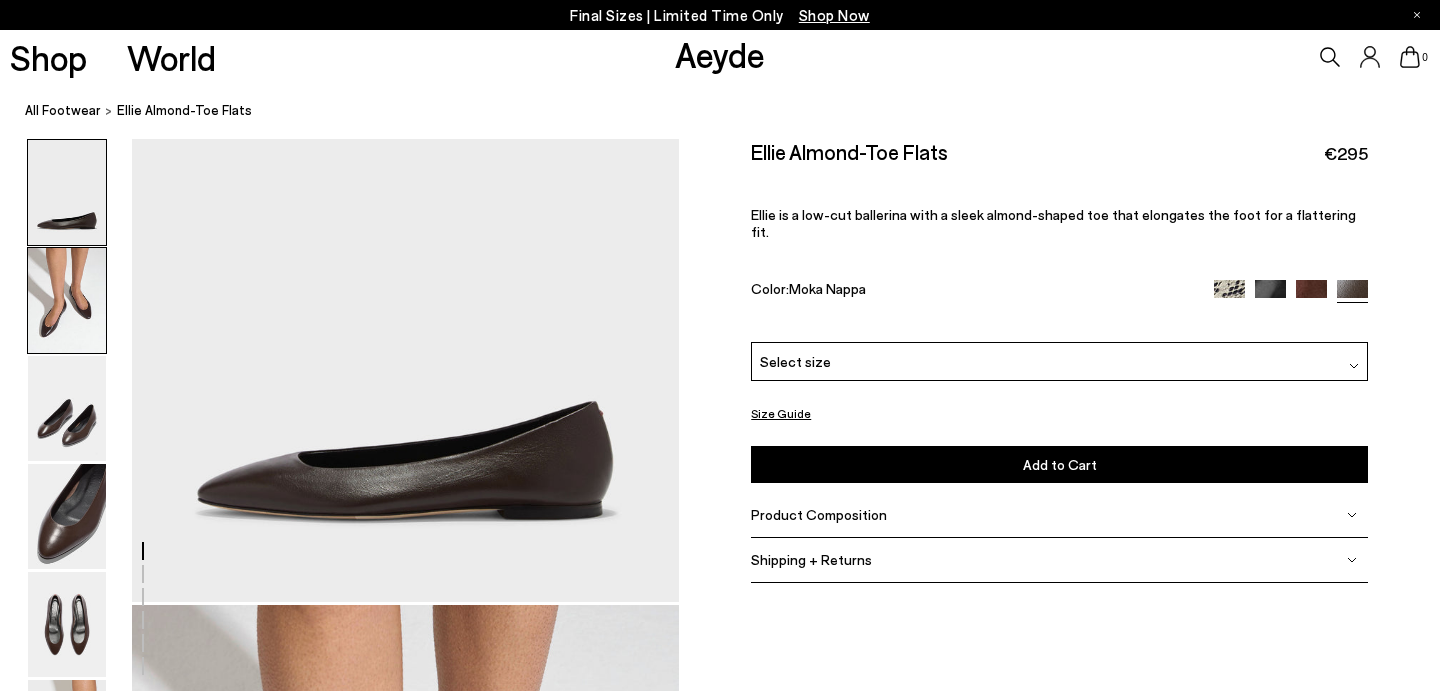click at bounding box center (67, 300) 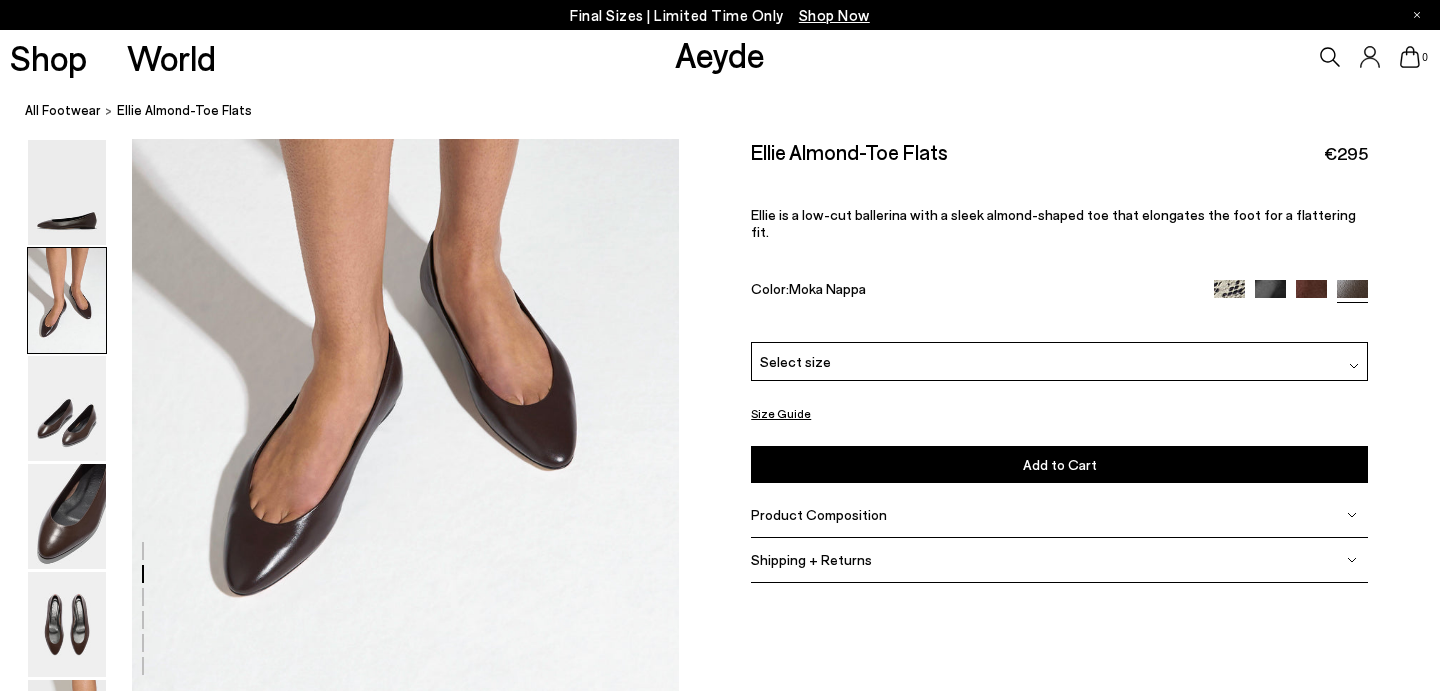 scroll, scrollTop: 723, scrollLeft: 0, axis: vertical 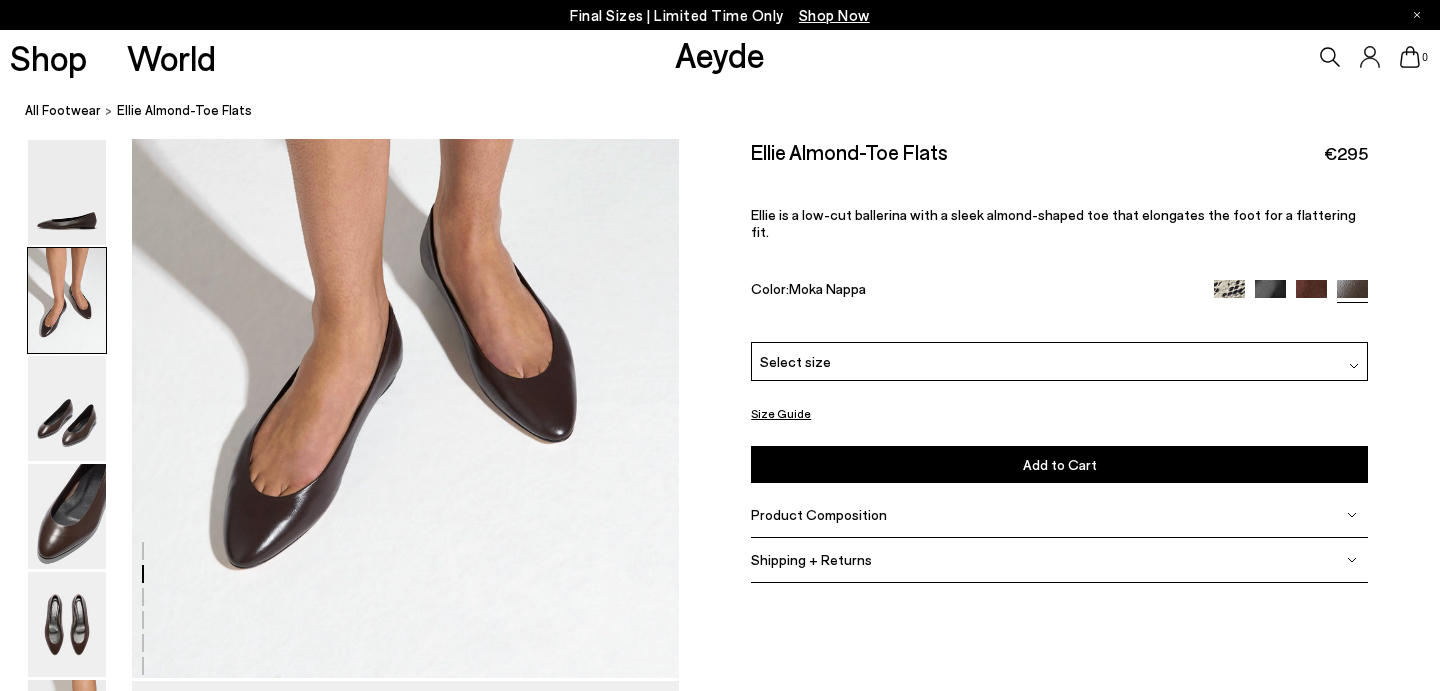click at bounding box center [1229, 294] 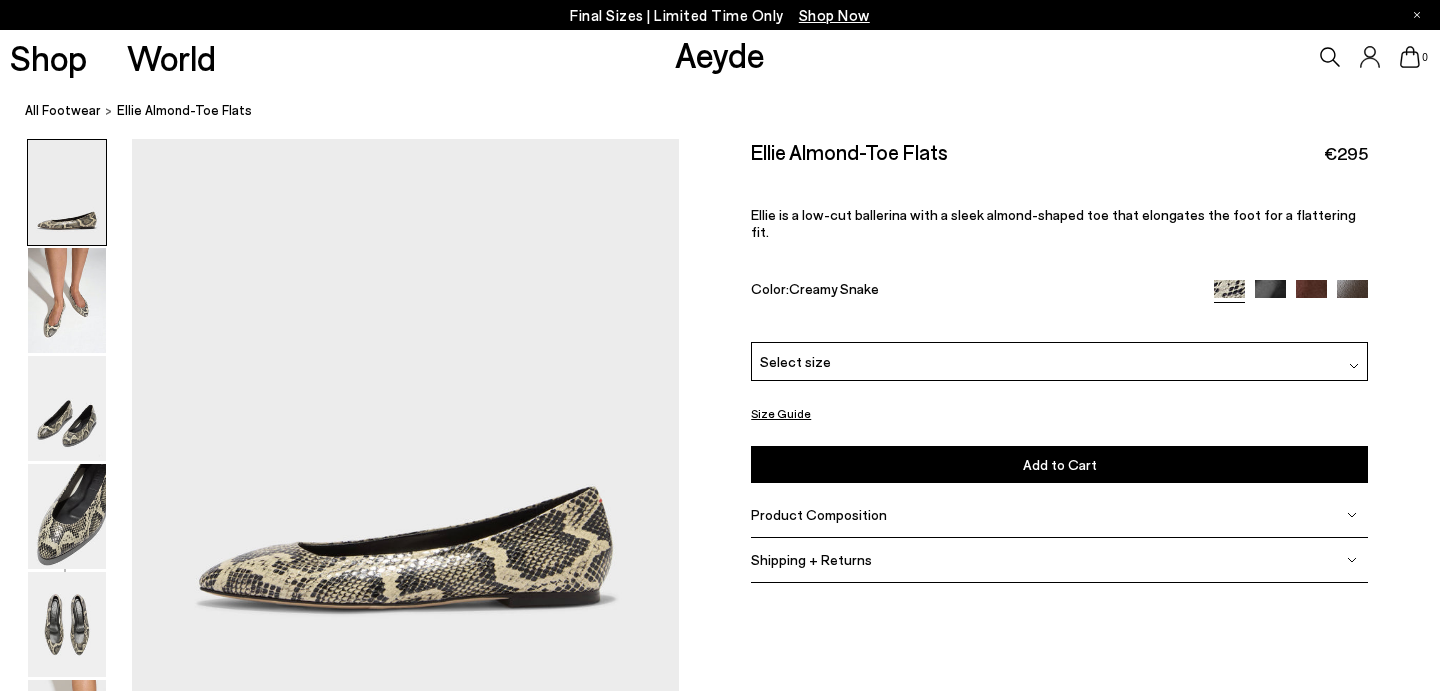 scroll, scrollTop: 0, scrollLeft: 0, axis: both 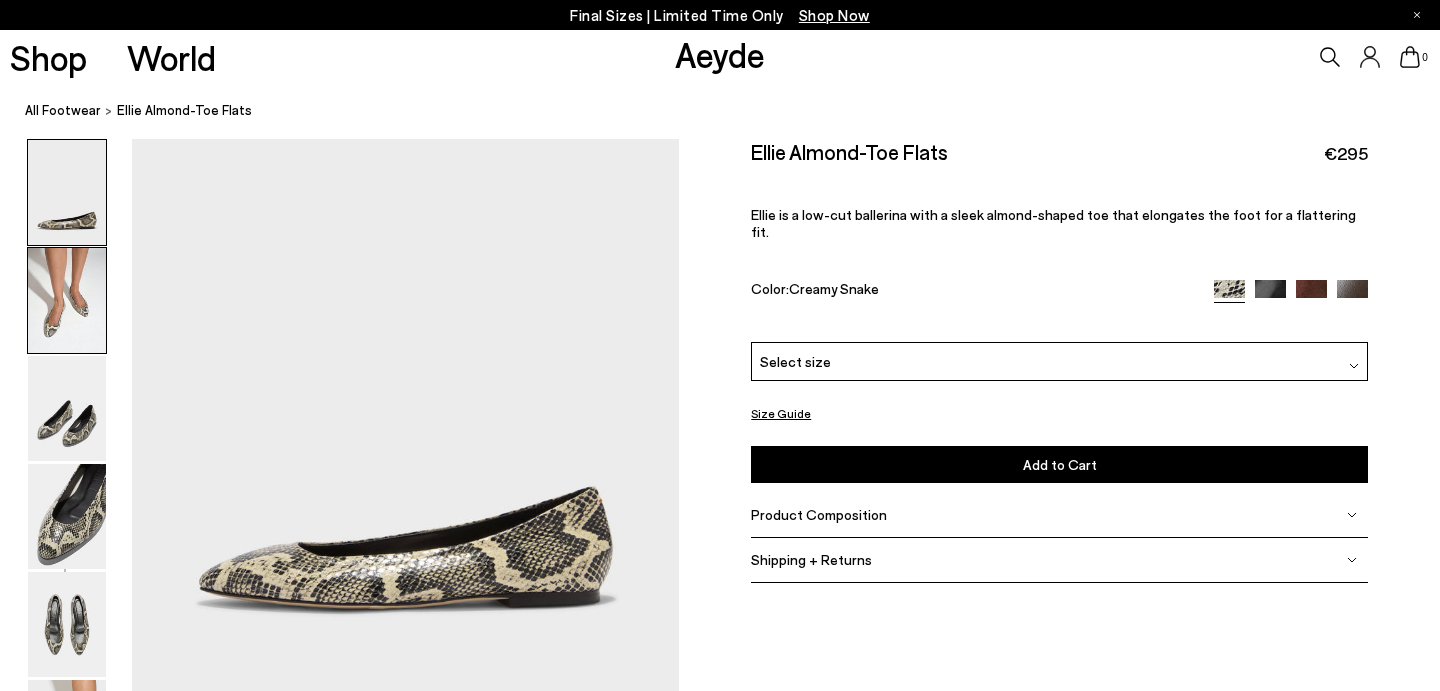 click at bounding box center (67, 300) 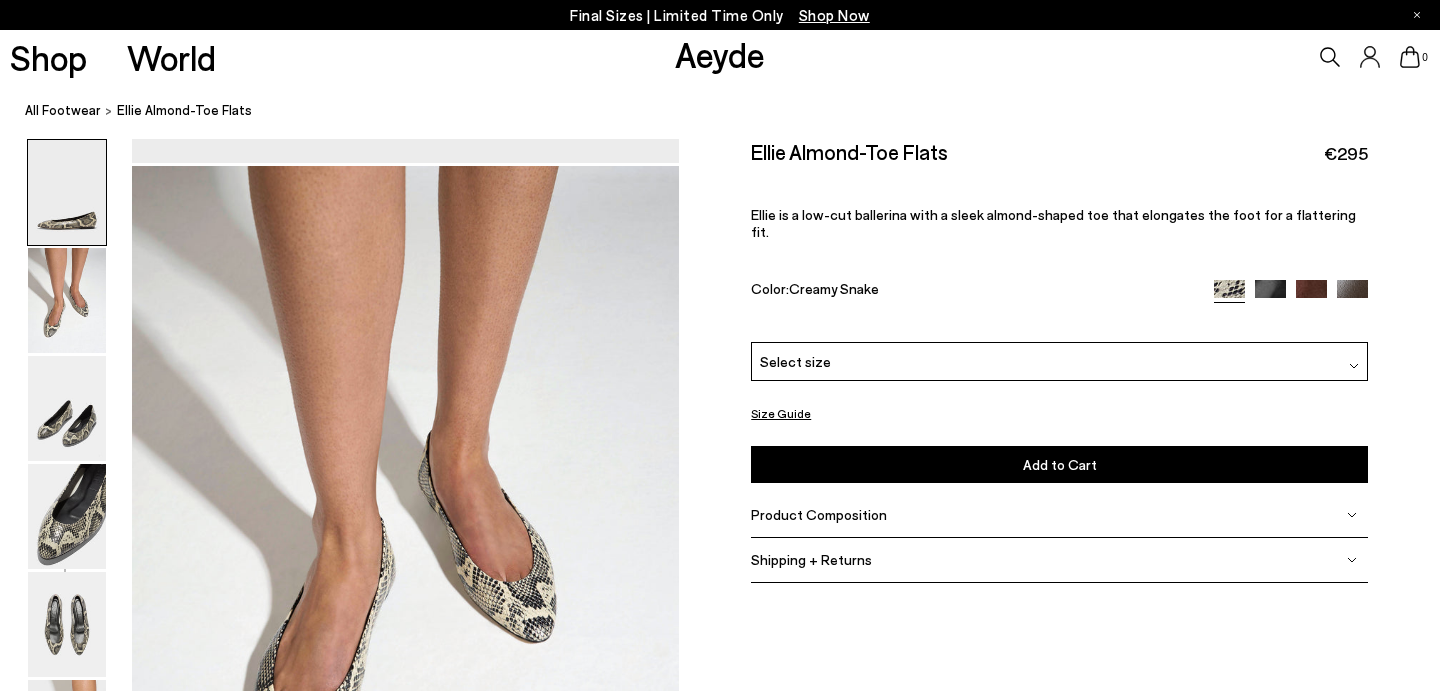 scroll, scrollTop: 557, scrollLeft: 0, axis: vertical 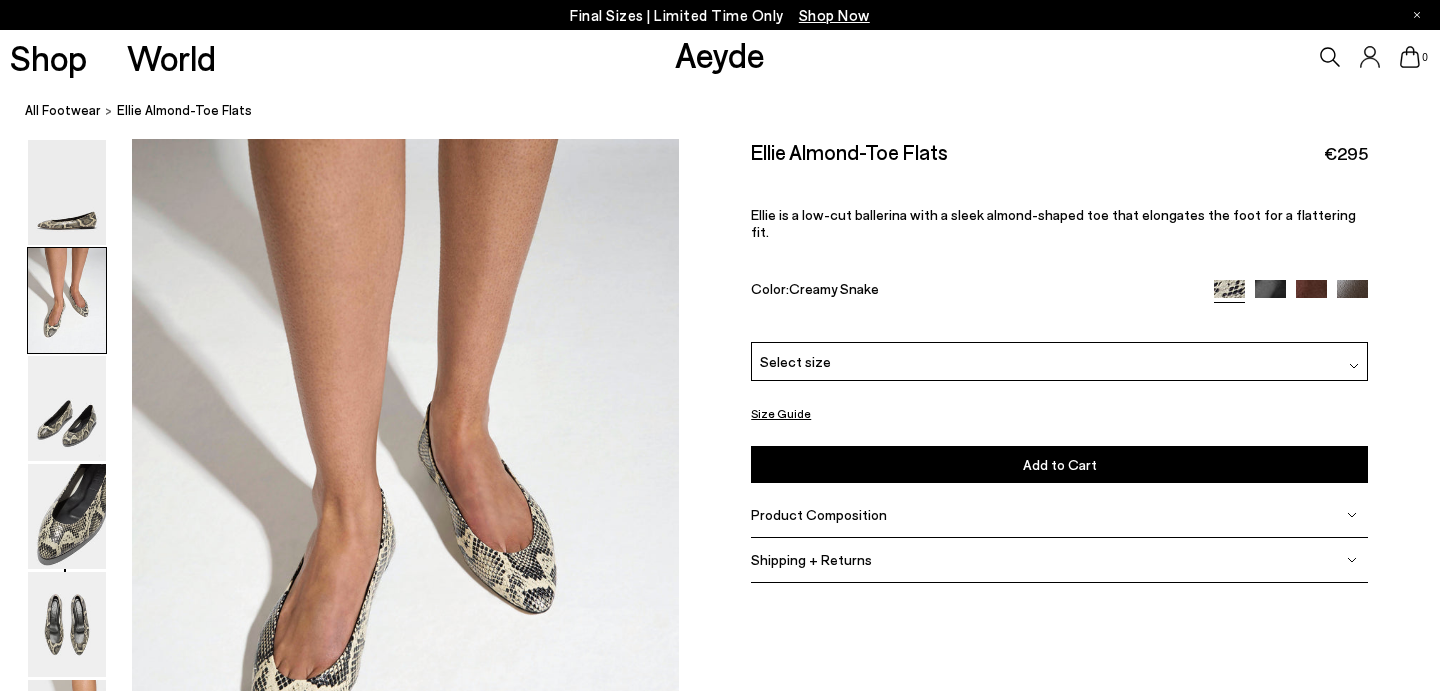 click at bounding box center (1270, 294) 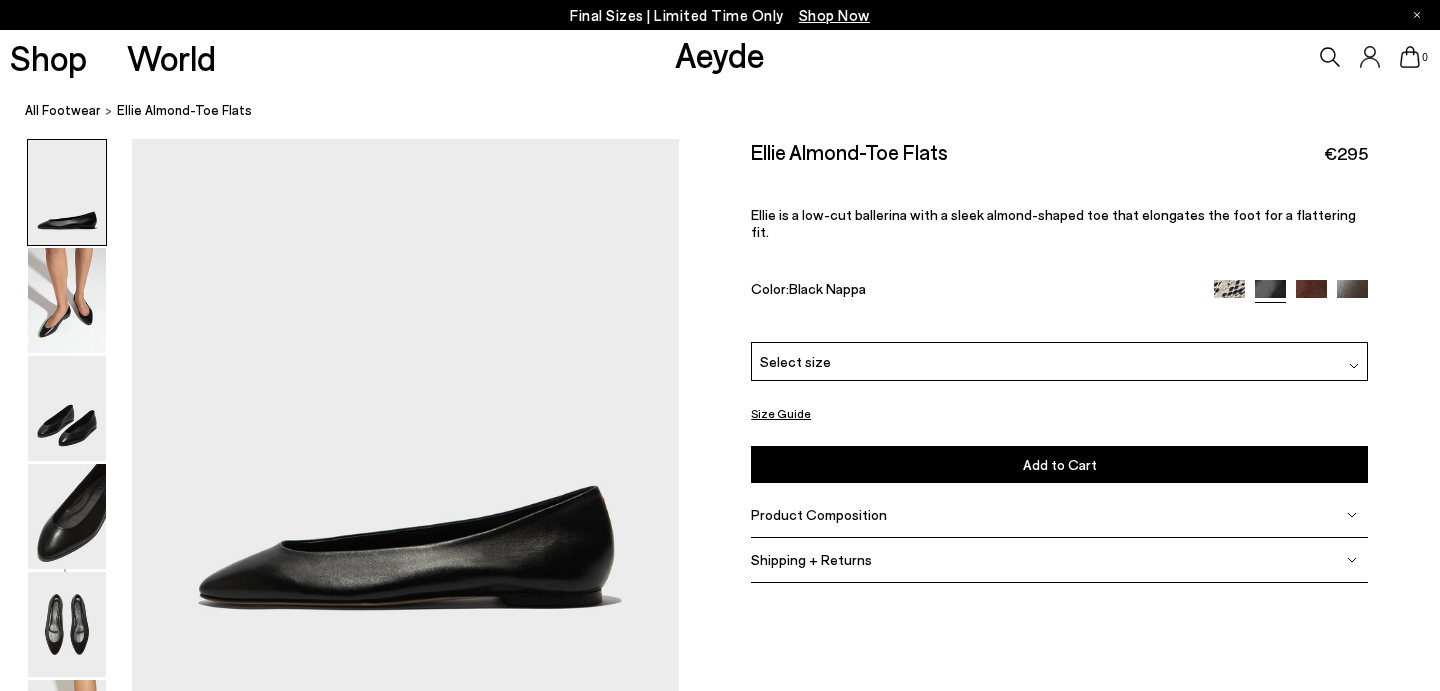 scroll, scrollTop: 0, scrollLeft: 0, axis: both 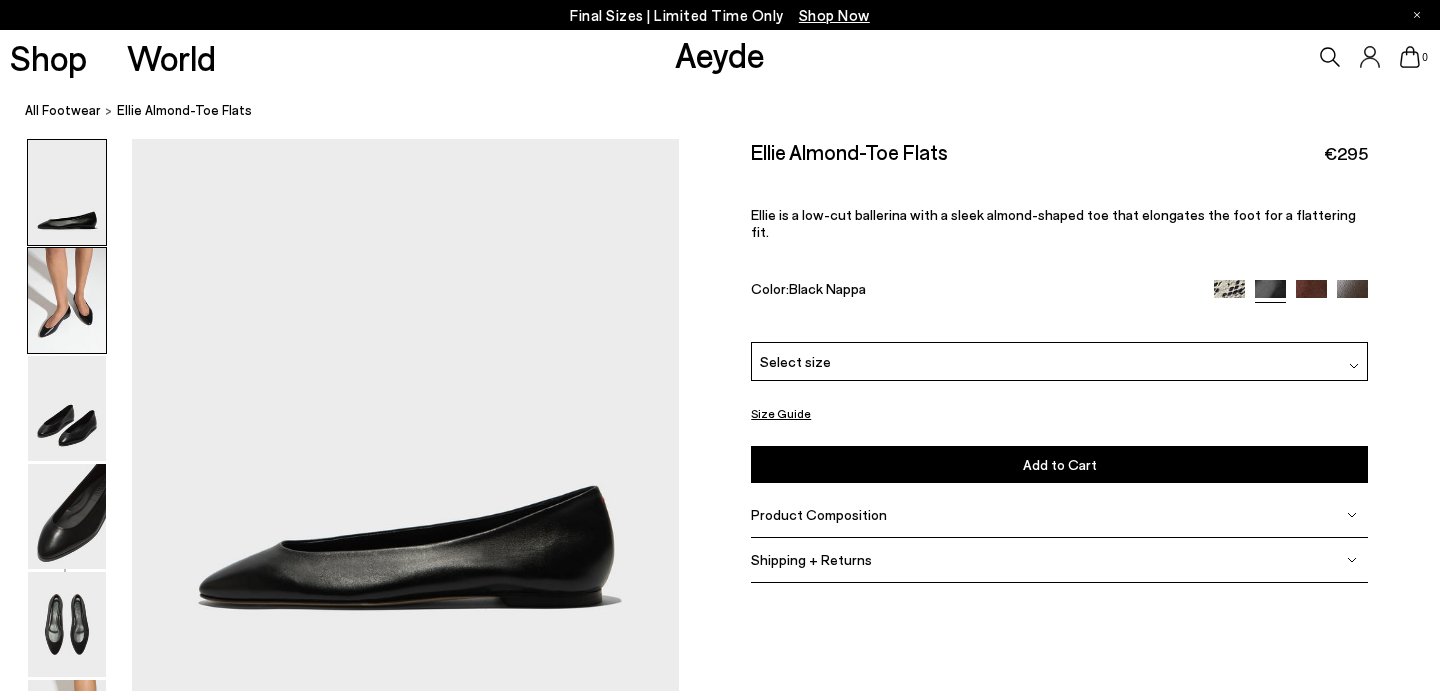 click at bounding box center (67, 300) 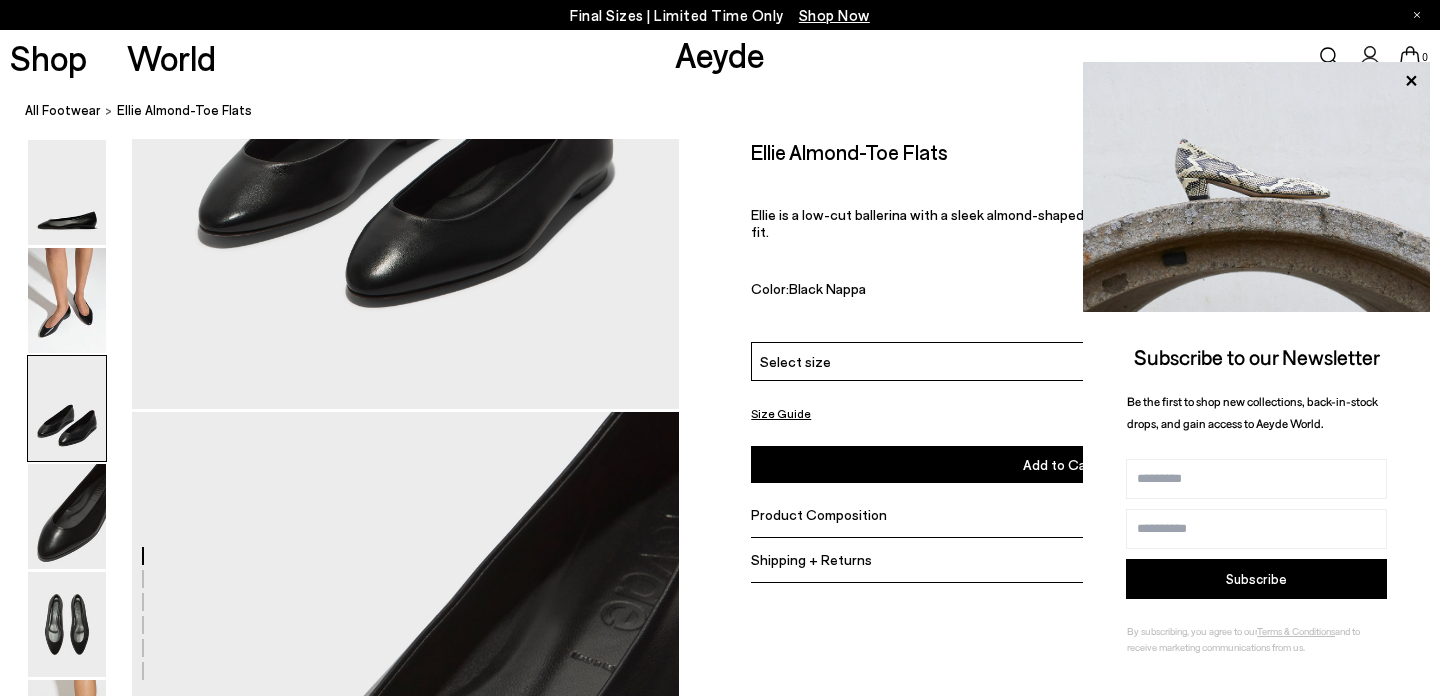 scroll, scrollTop: 1757, scrollLeft: 0, axis: vertical 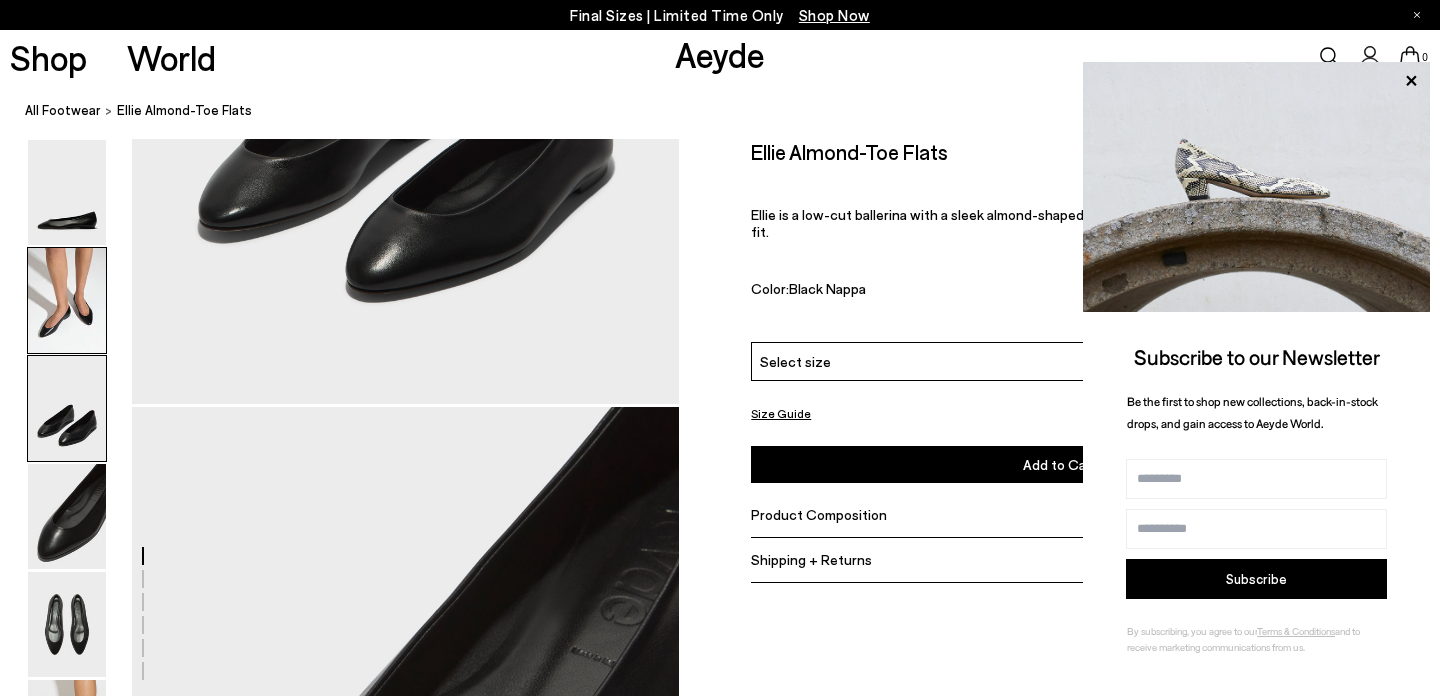 click at bounding box center (67, 300) 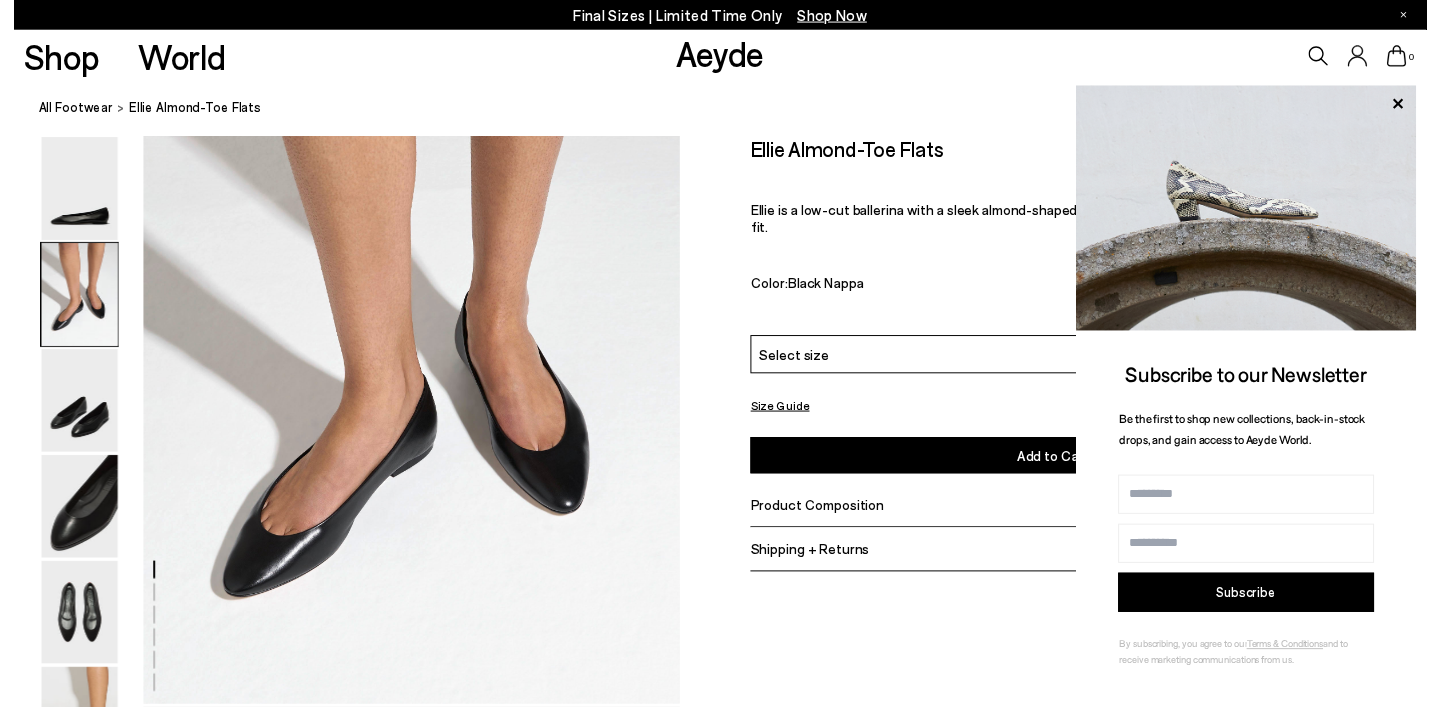 scroll, scrollTop: 714, scrollLeft: 0, axis: vertical 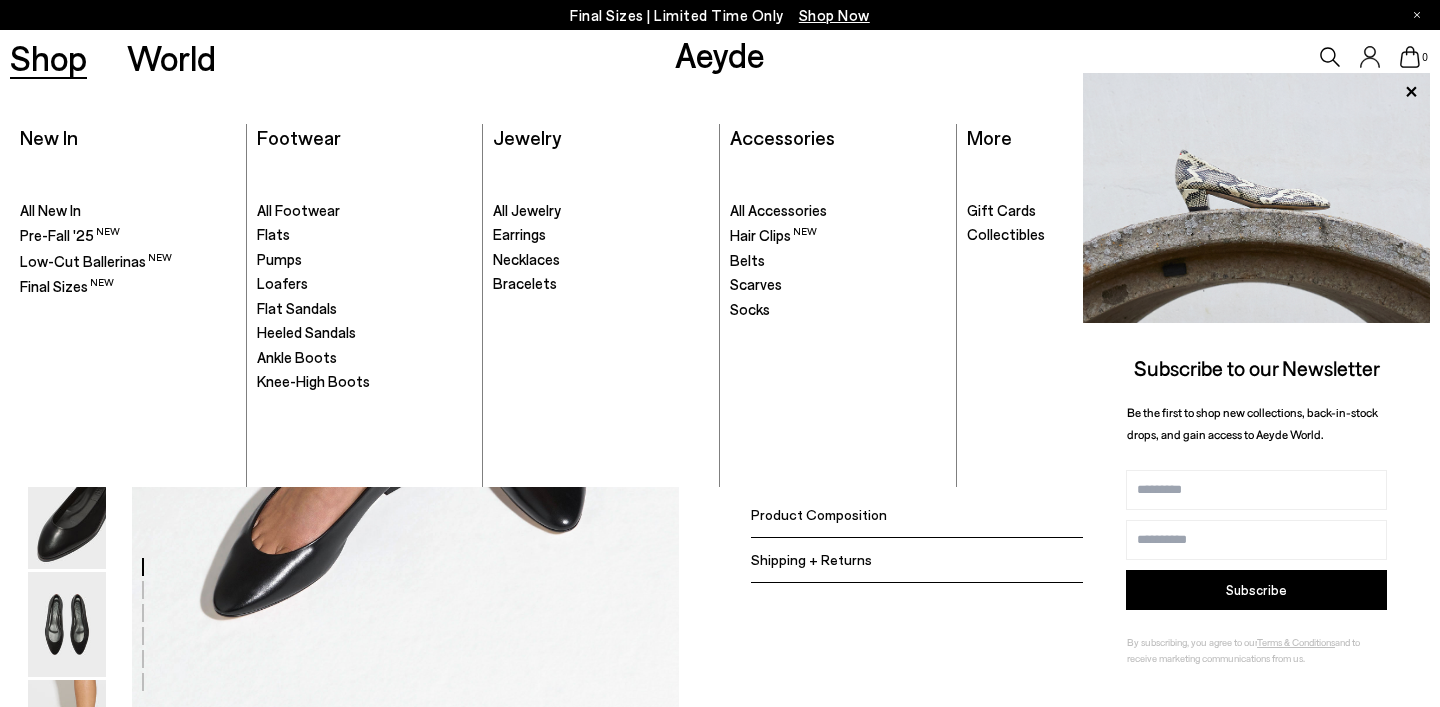 click on "Shop" at bounding box center (48, 57) 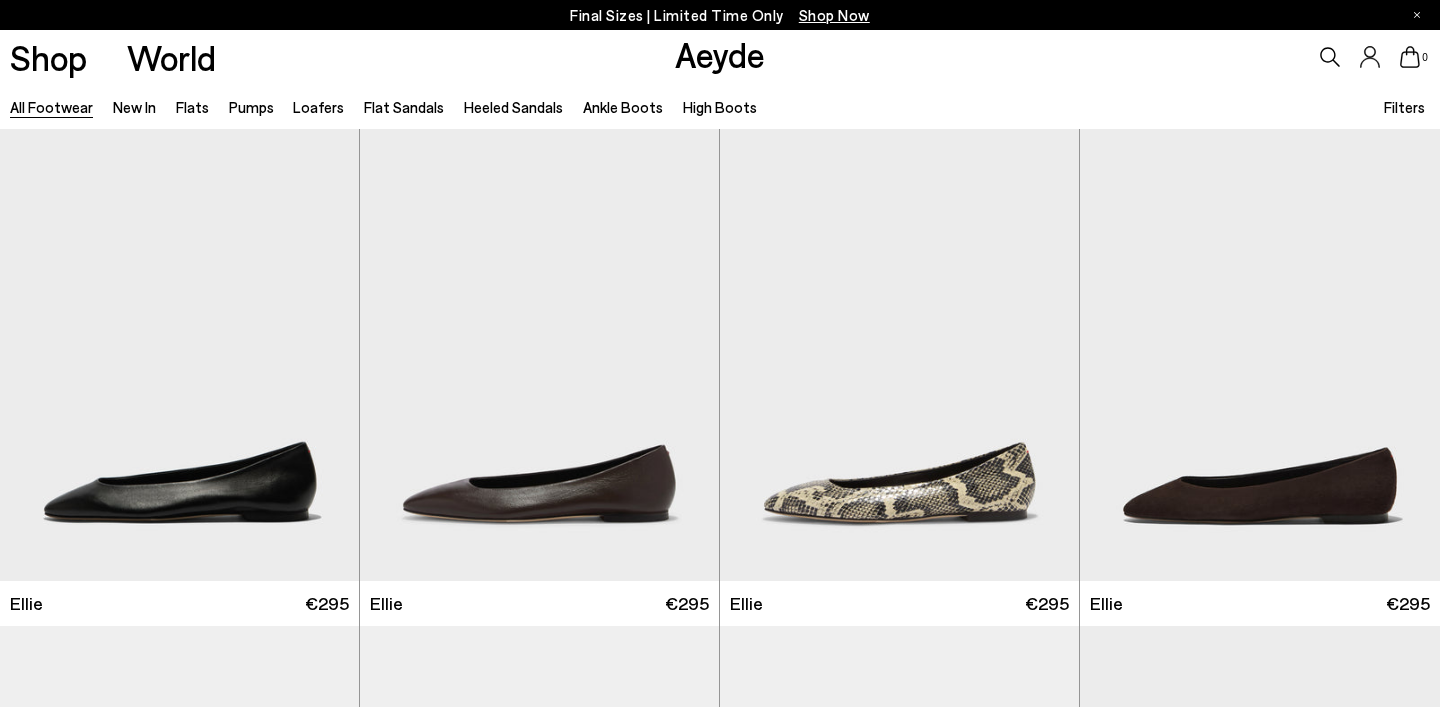scroll, scrollTop: 0, scrollLeft: 0, axis: both 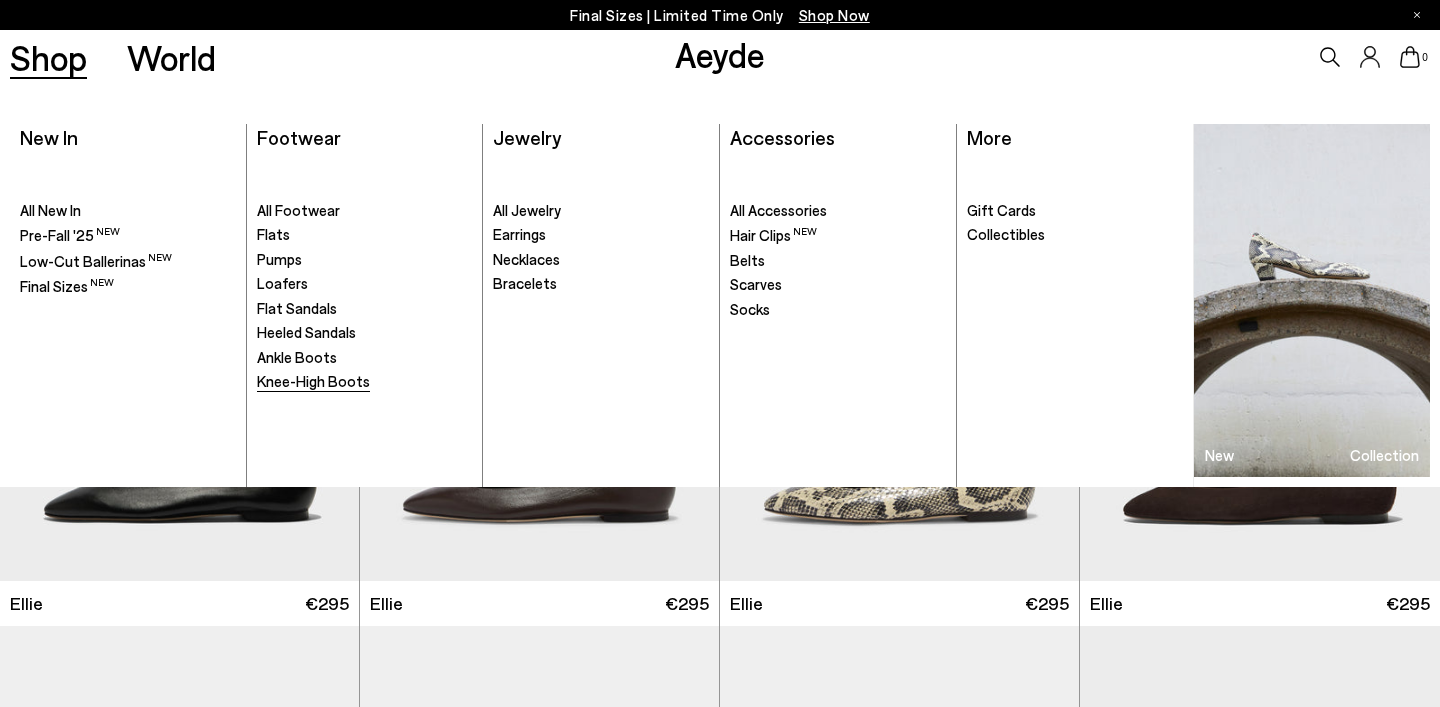 click on "Knee-High Boots" at bounding box center [313, 381] 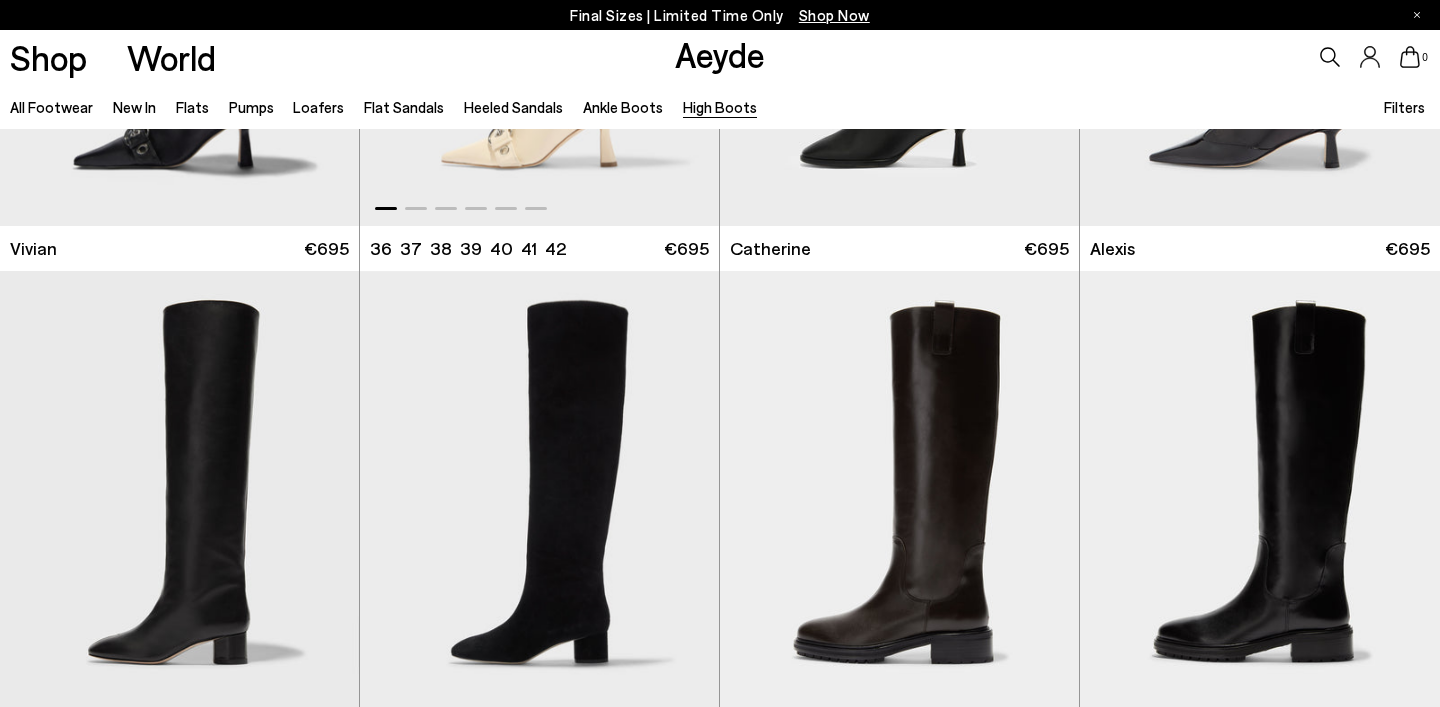 scroll, scrollTop: 430, scrollLeft: 0, axis: vertical 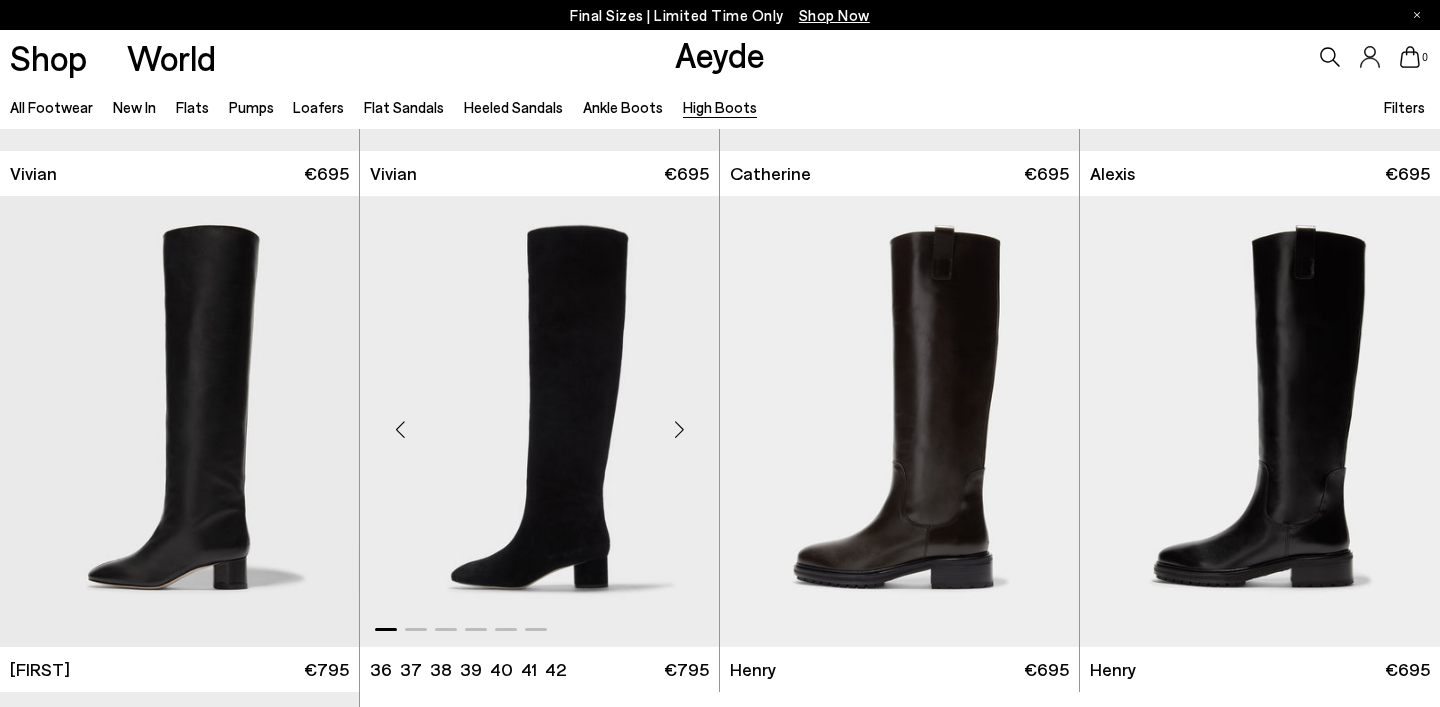click at bounding box center (539, 421) 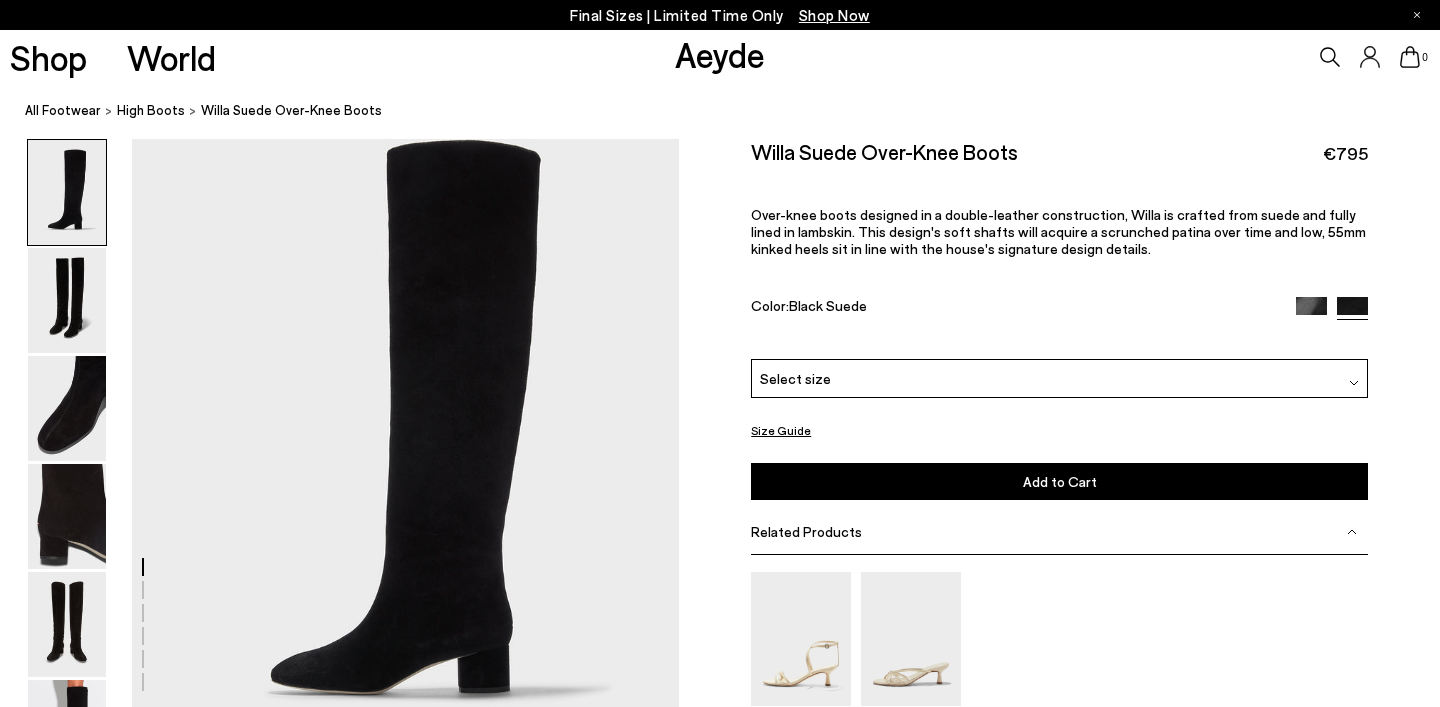 scroll, scrollTop: 0, scrollLeft: 0, axis: both 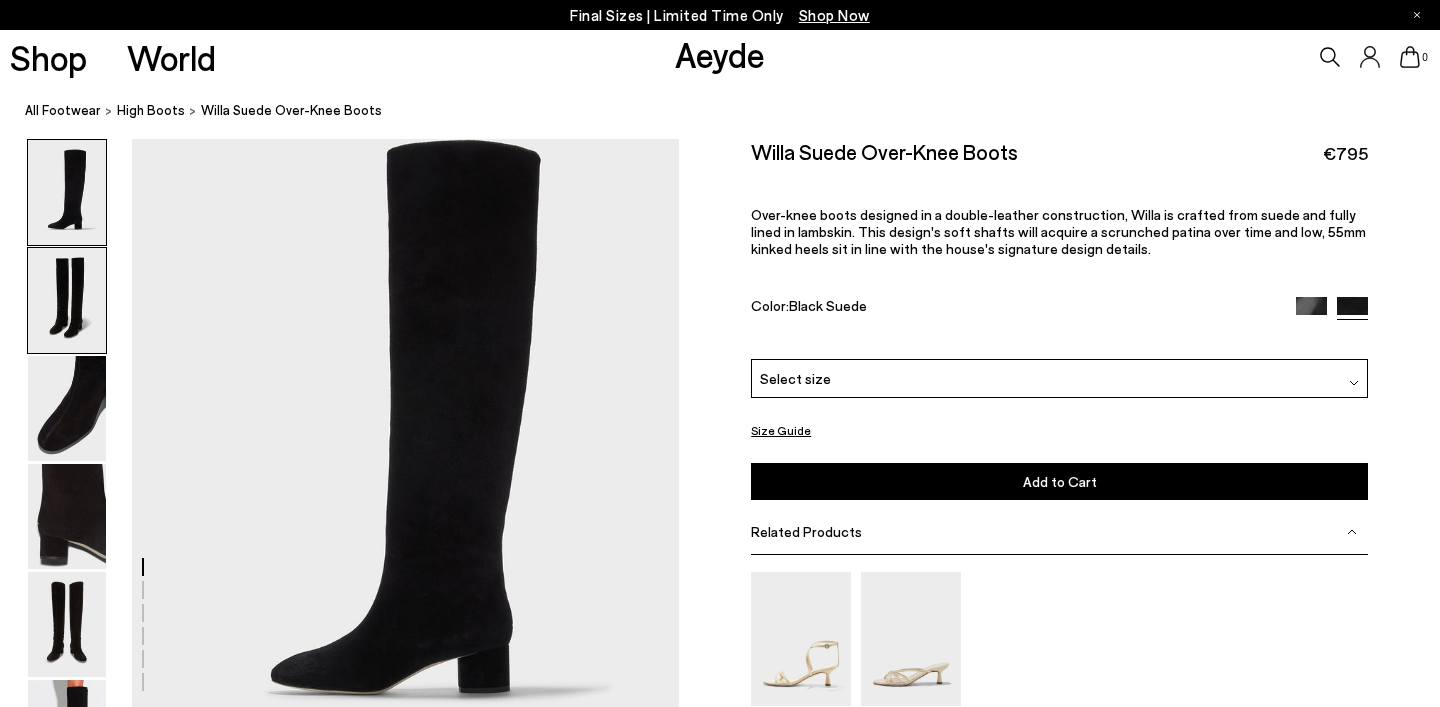 click at bounding box center [67, 300] 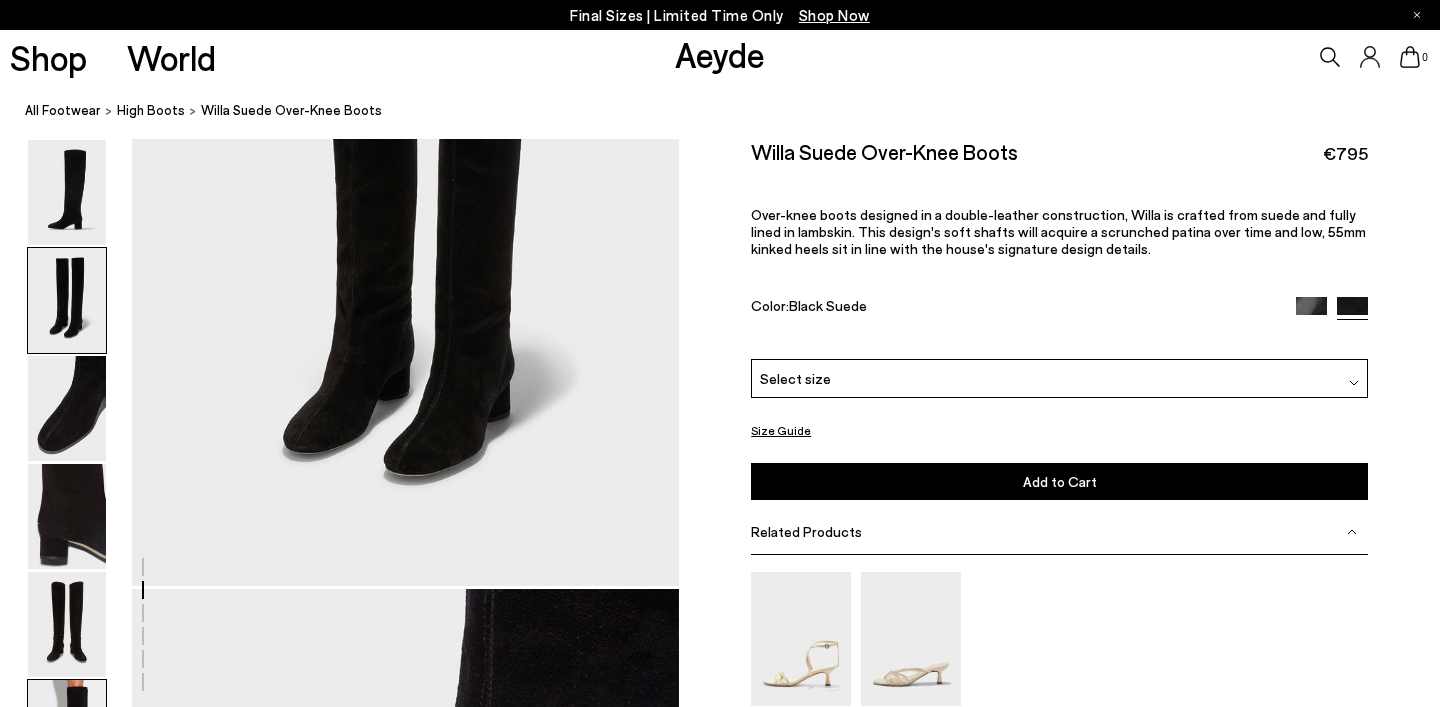 click at bounding box center [67, 732] 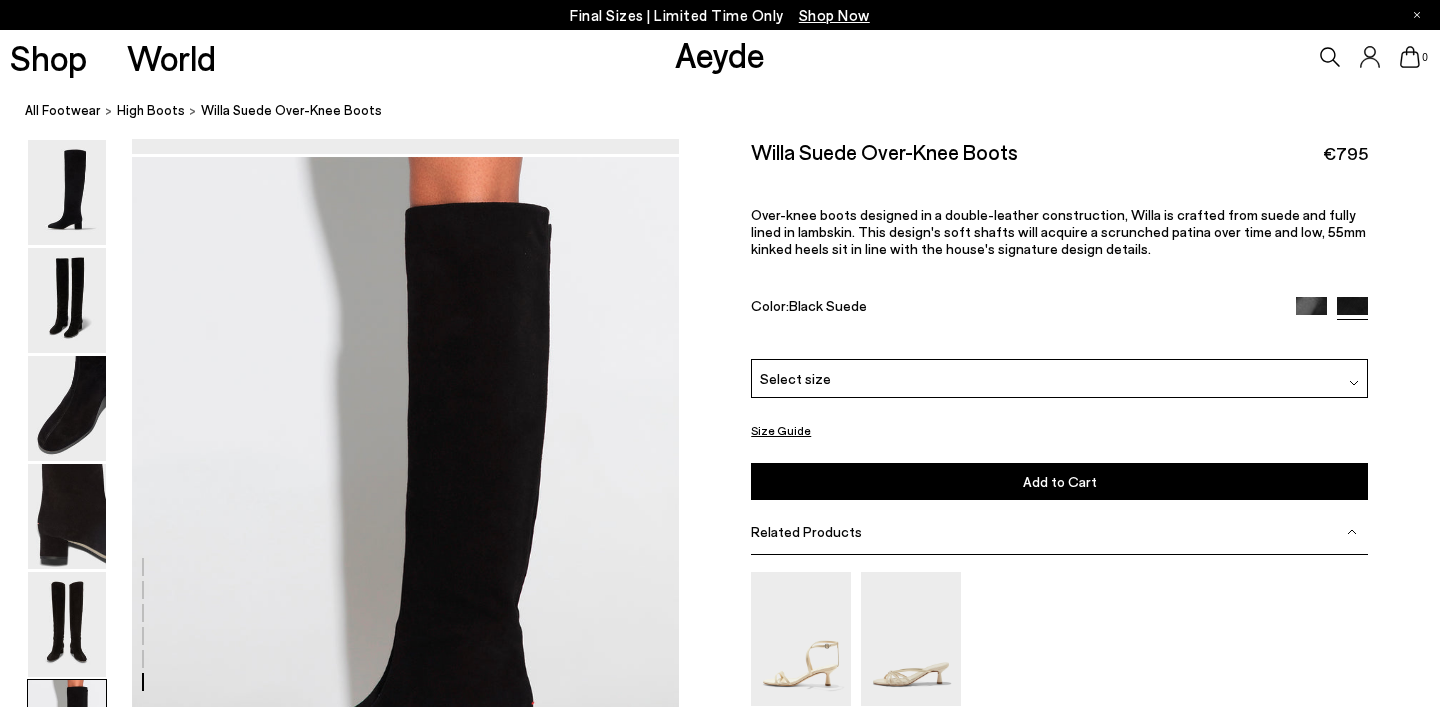 scroll, scrollTop: 3640, scrollLeft: 0, axis: vertical 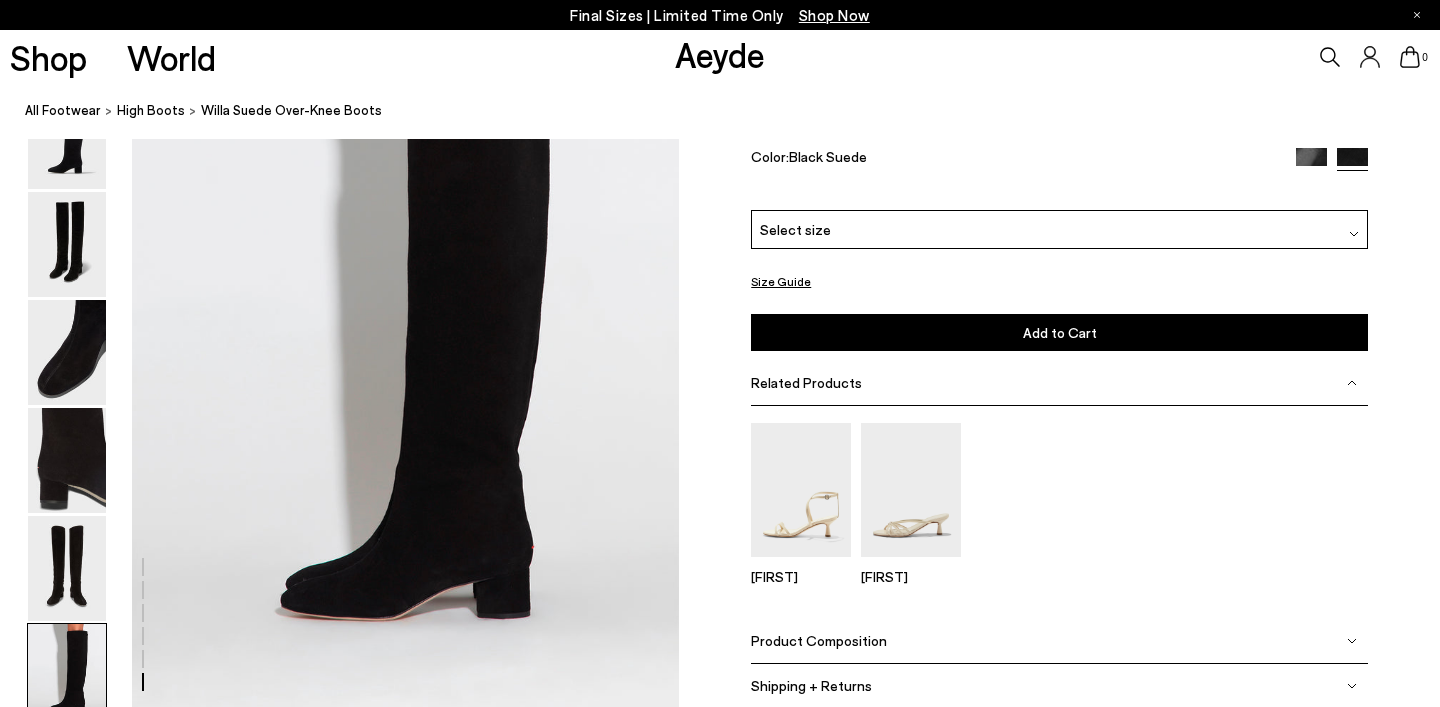 click at bounding box center (1311, 163) 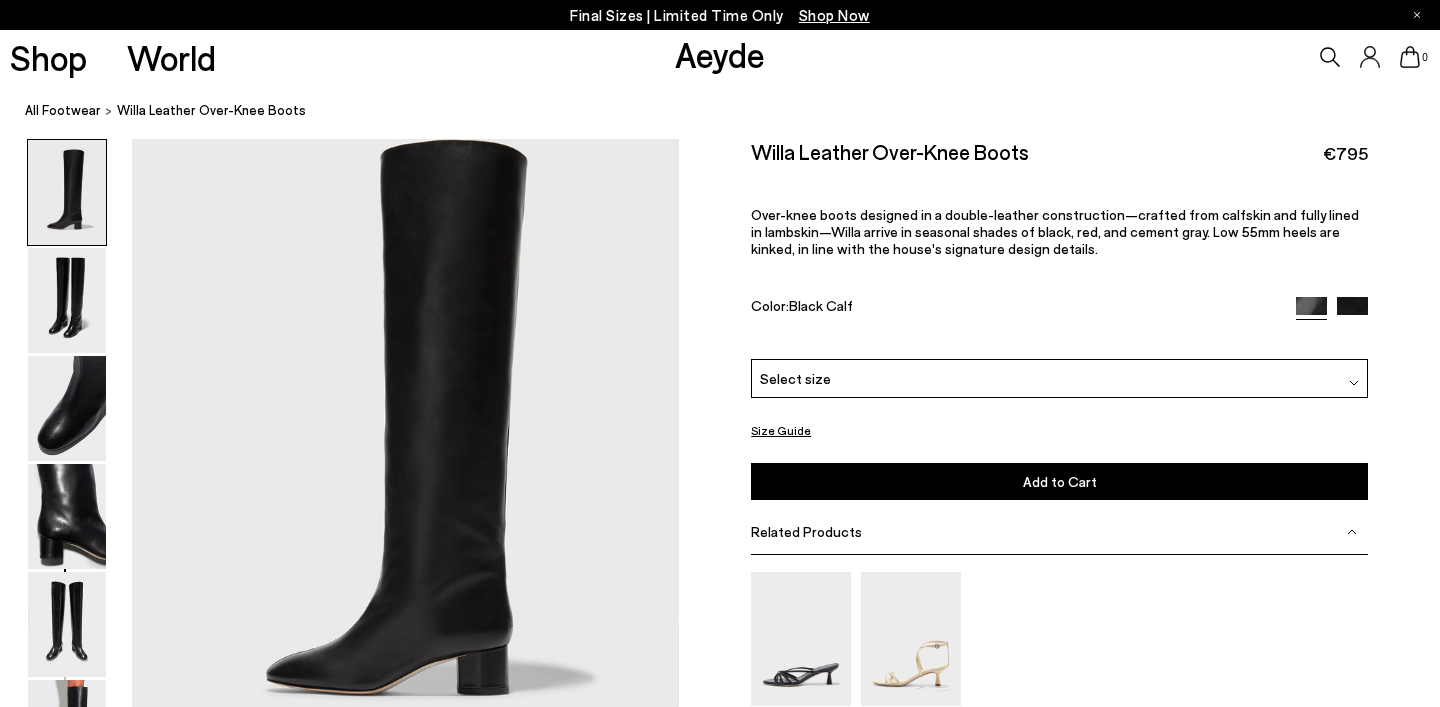 scroll, scrollTop: 0, scrollLeft: 0, axis: both 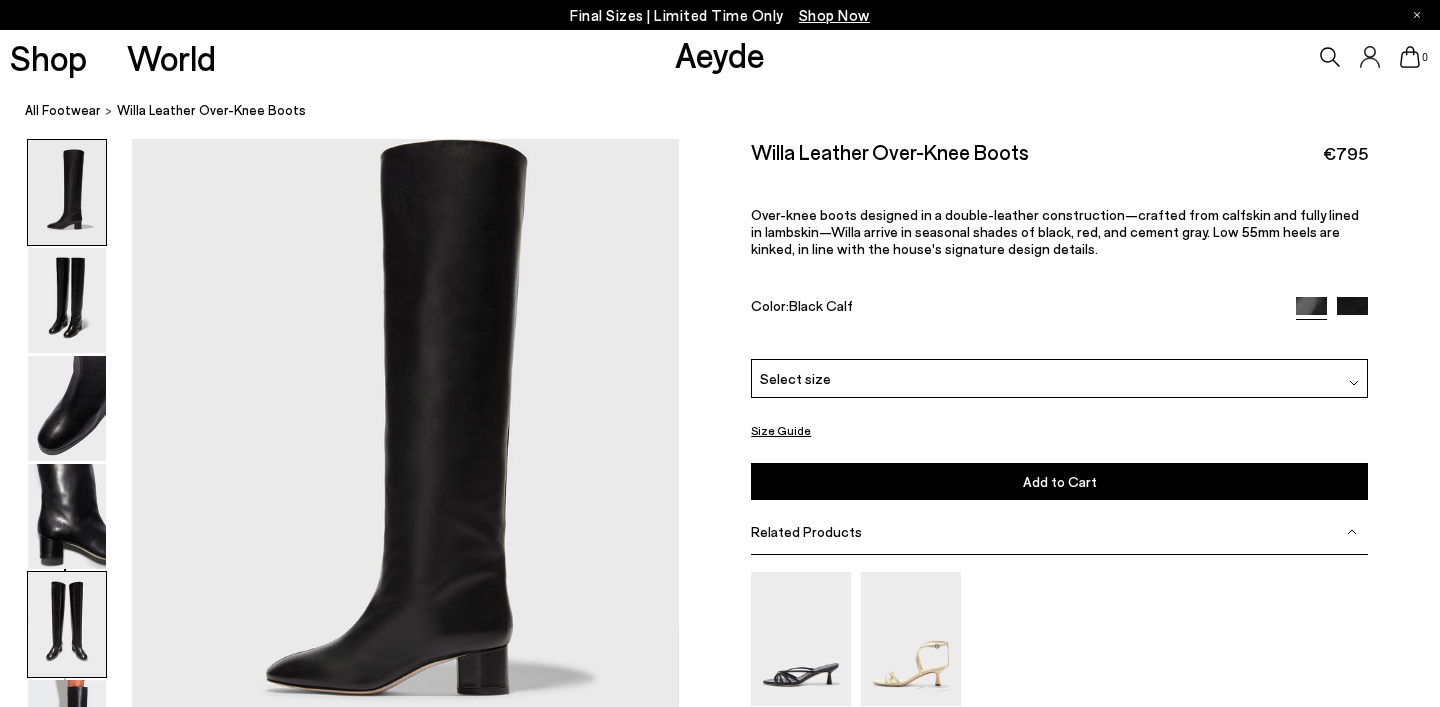 click at bounding box center (67, 624) 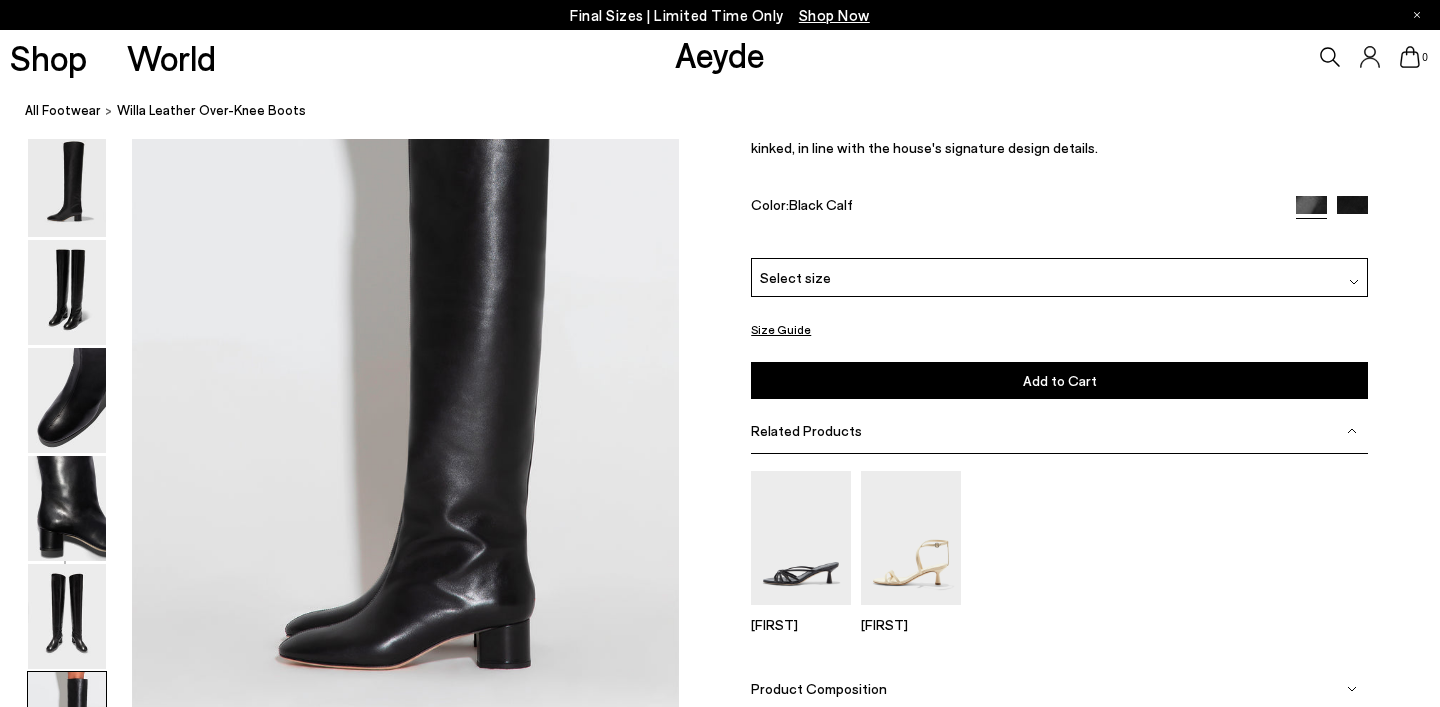 scroll, scrollTop: 3595, scrollLeft: 0, axis: vertical 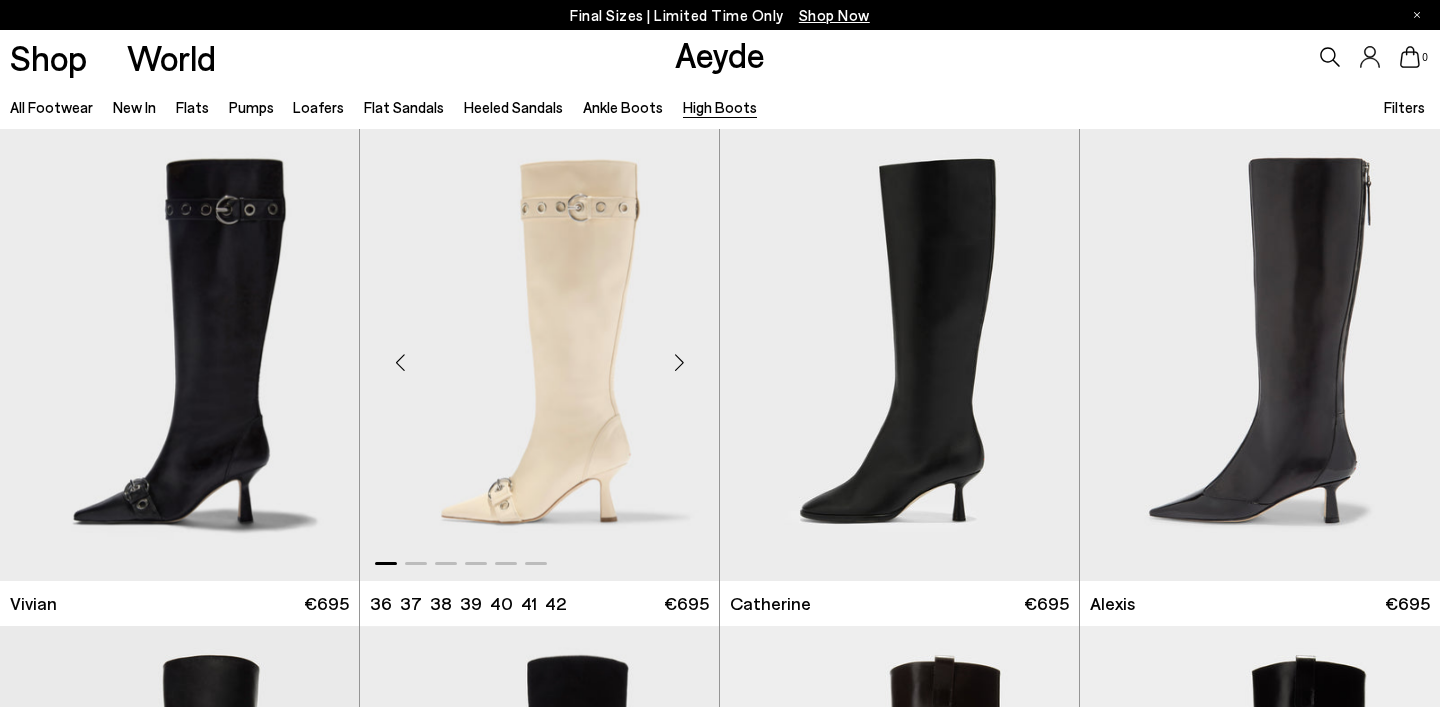 click at bounding box center (539, 354) 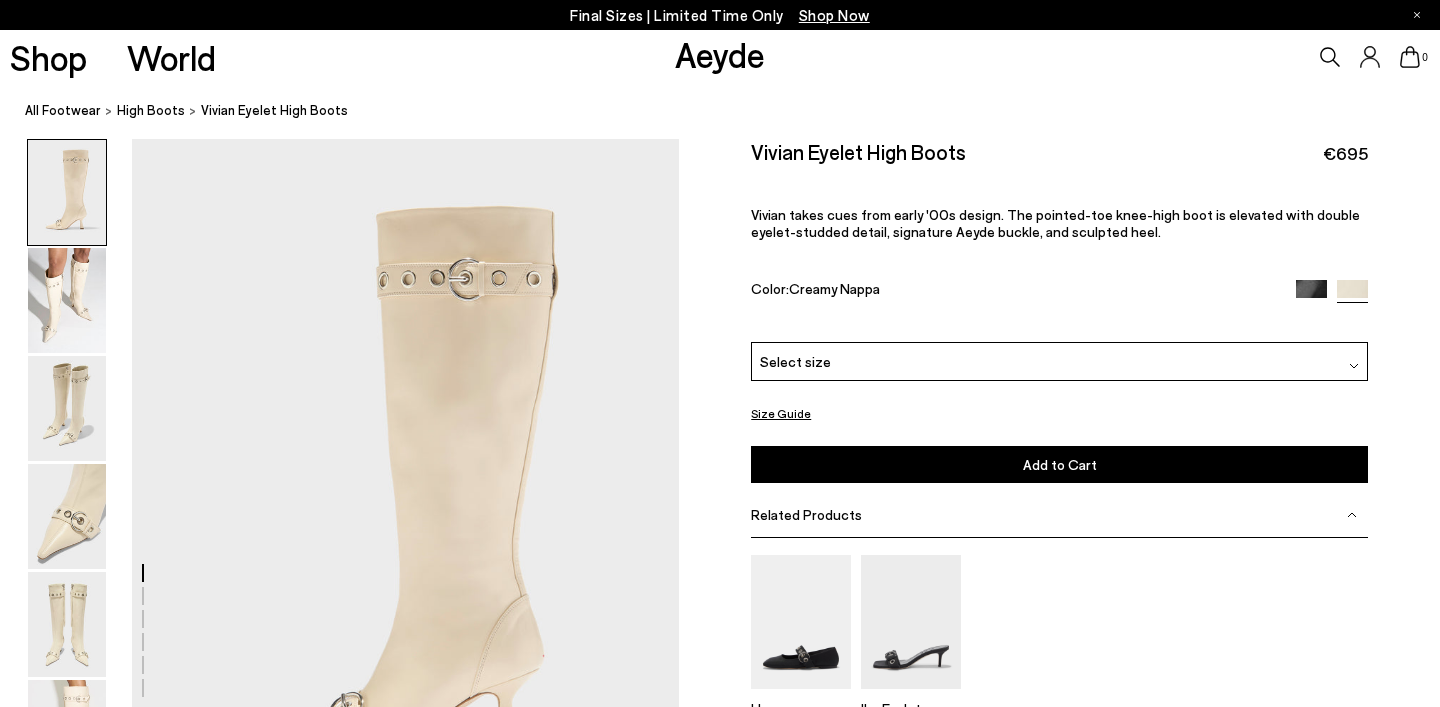 scroll, scrollTop: 0, scrollLeft: 0, axis: both 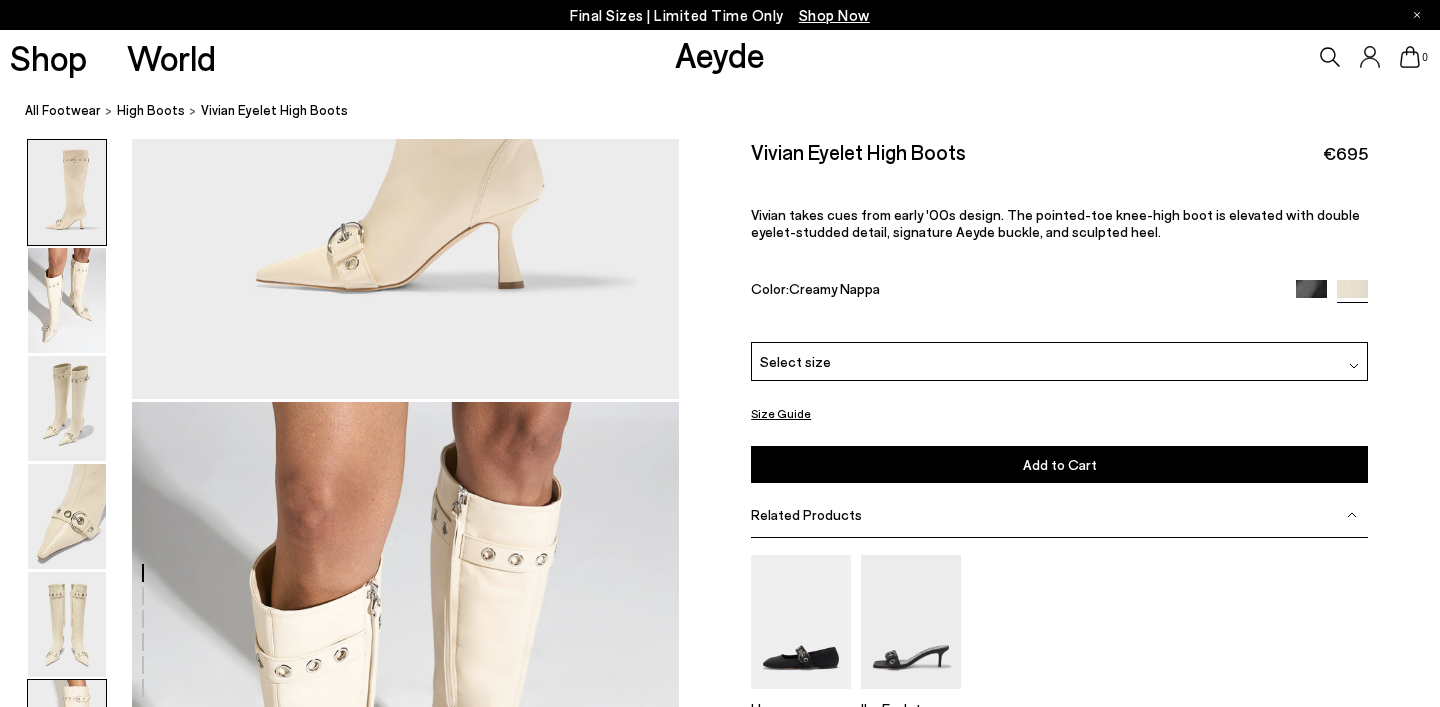 click at bounding box center [67, 732] 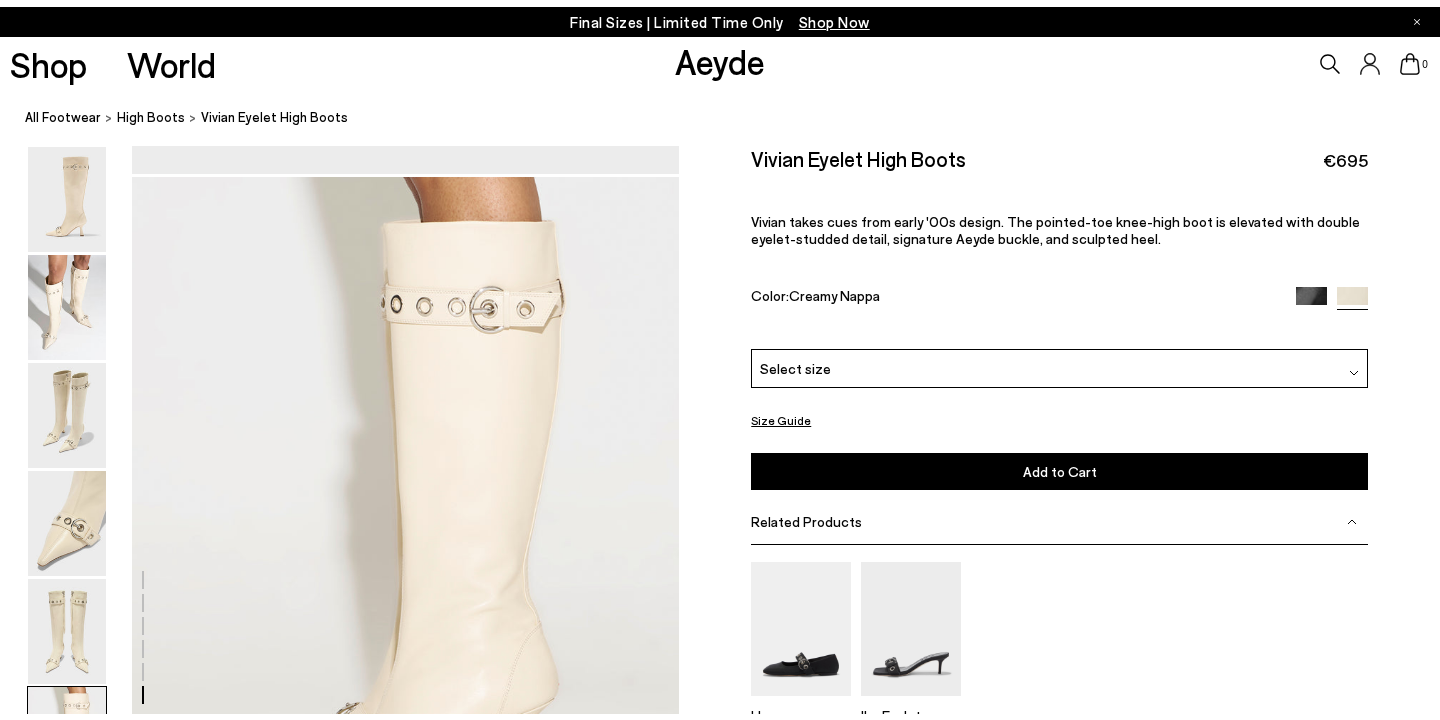 scroll, scrollTop: 3672, scrollLeft: 0, axis: vertical 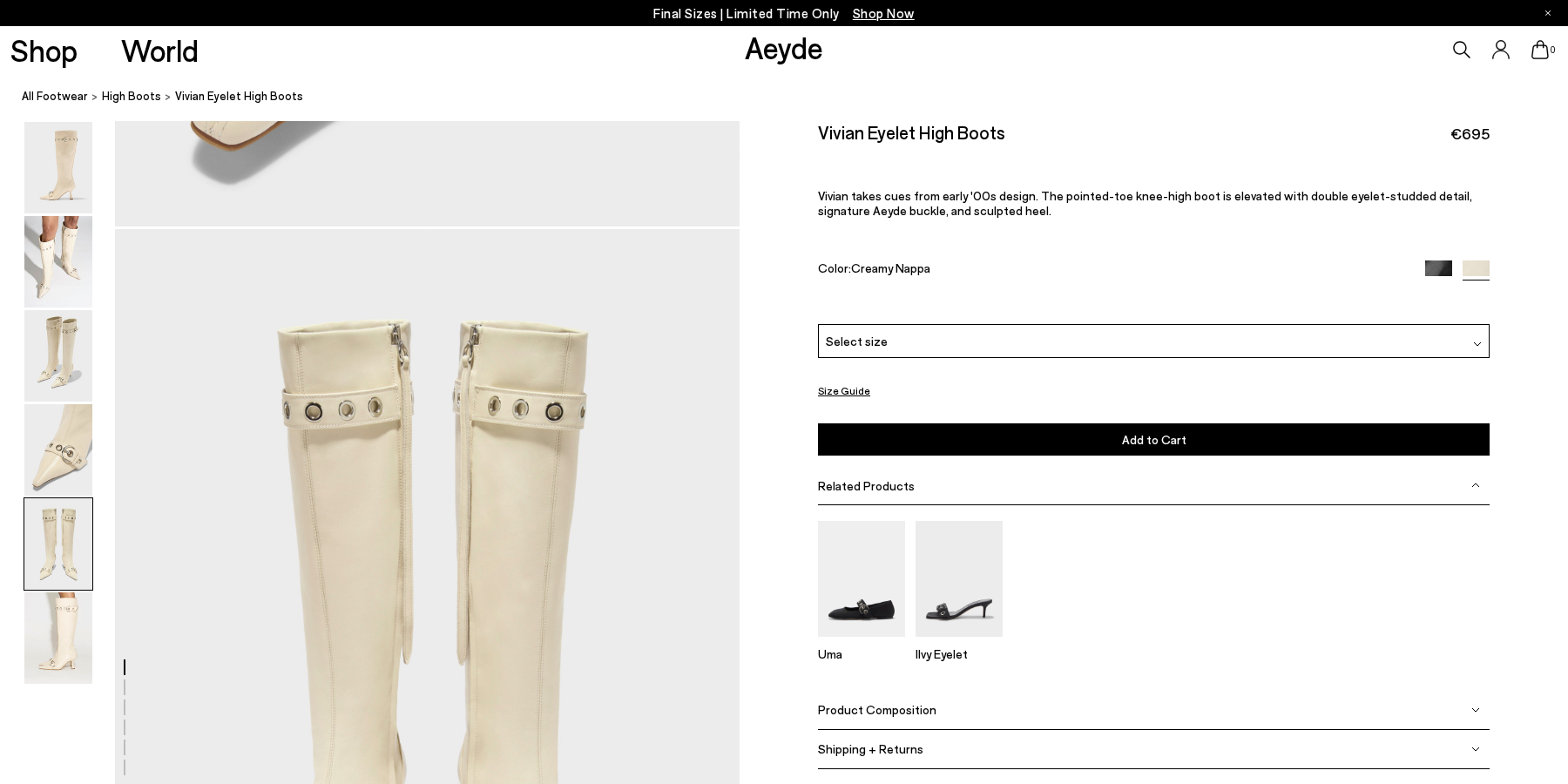 click at bounding box center [369, -608] 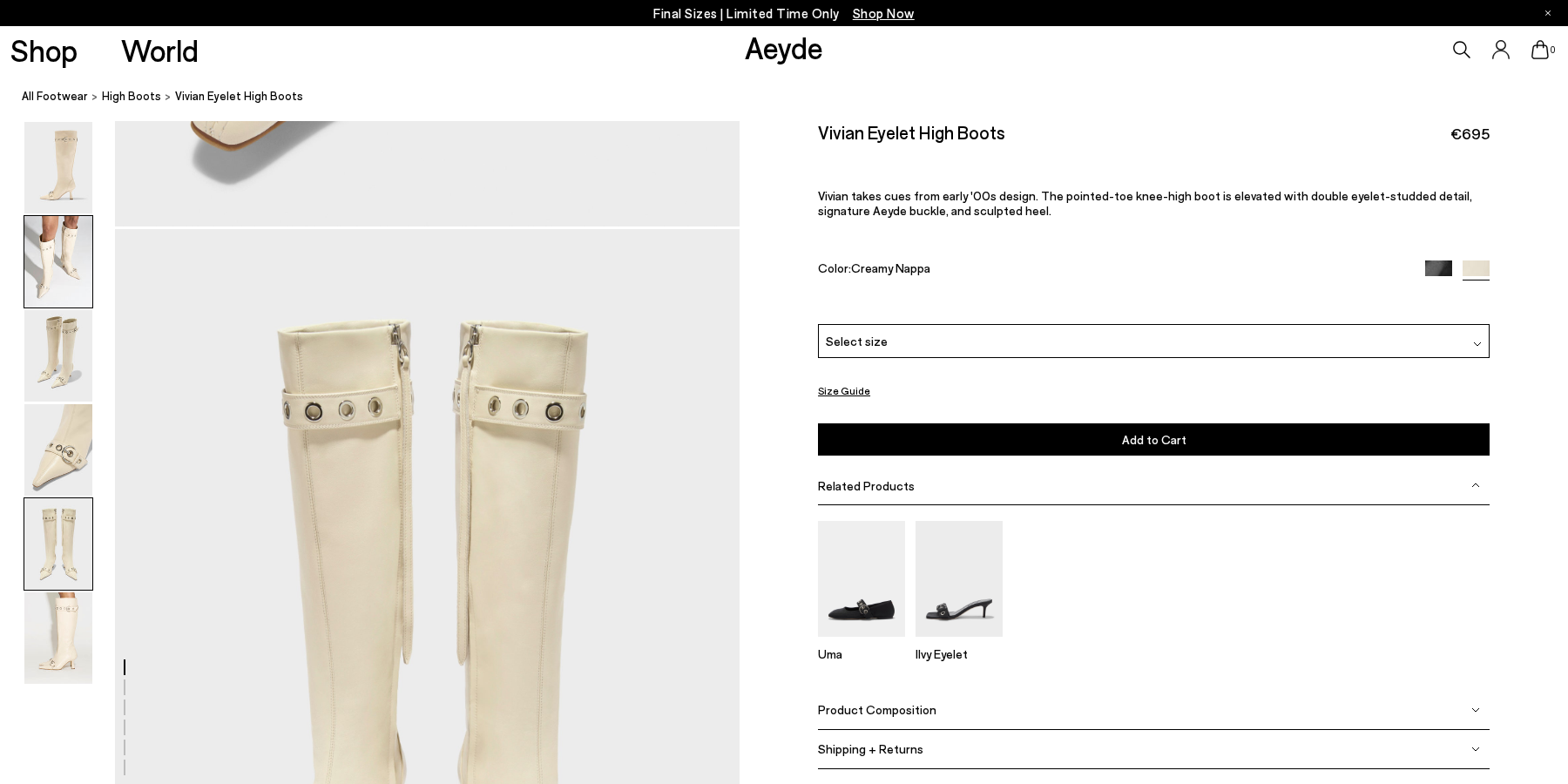 click at bounding box center (58, 261) 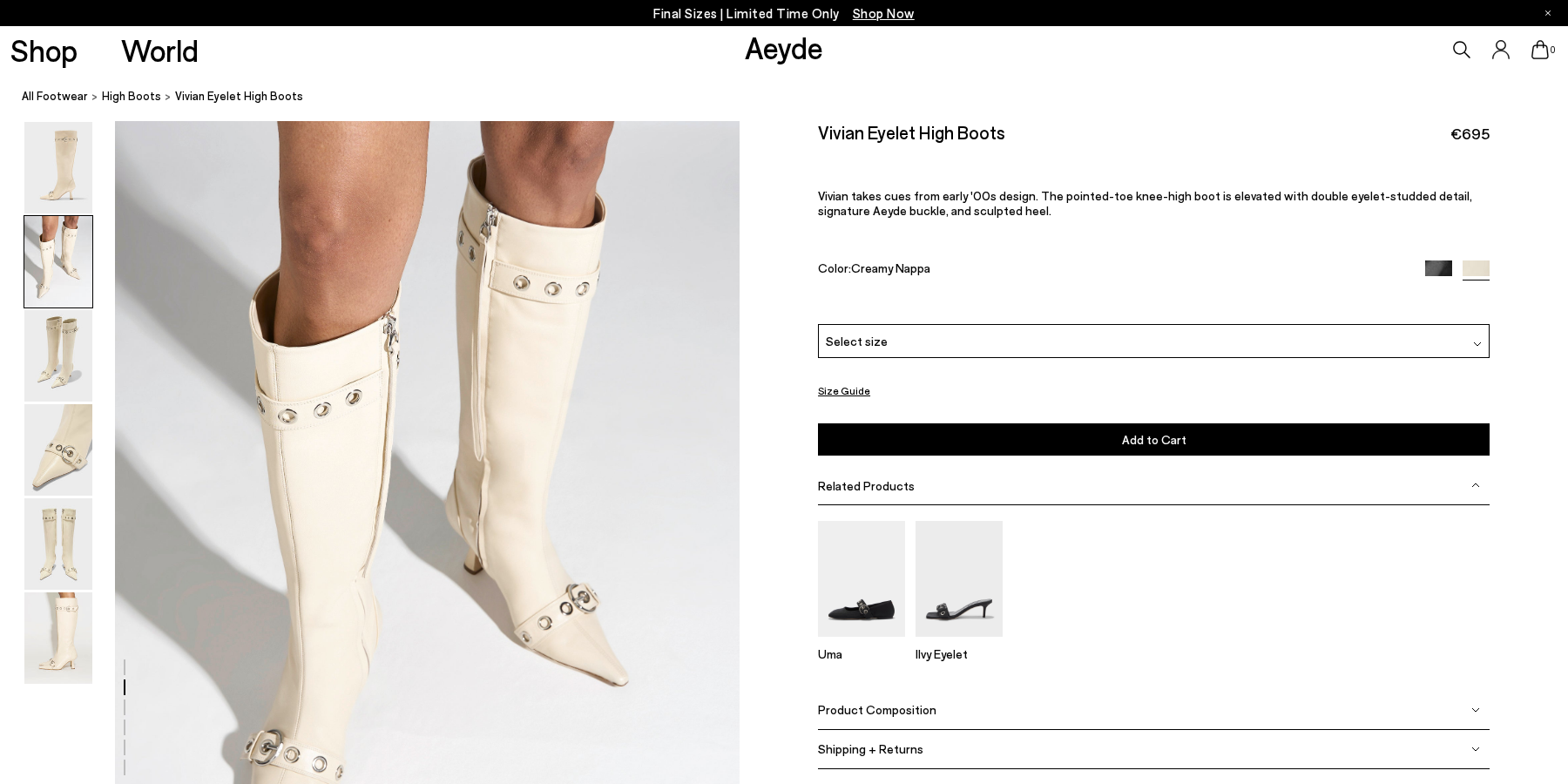scroll, scrollTop: 837, scrollLeft: 0, axis: vertical 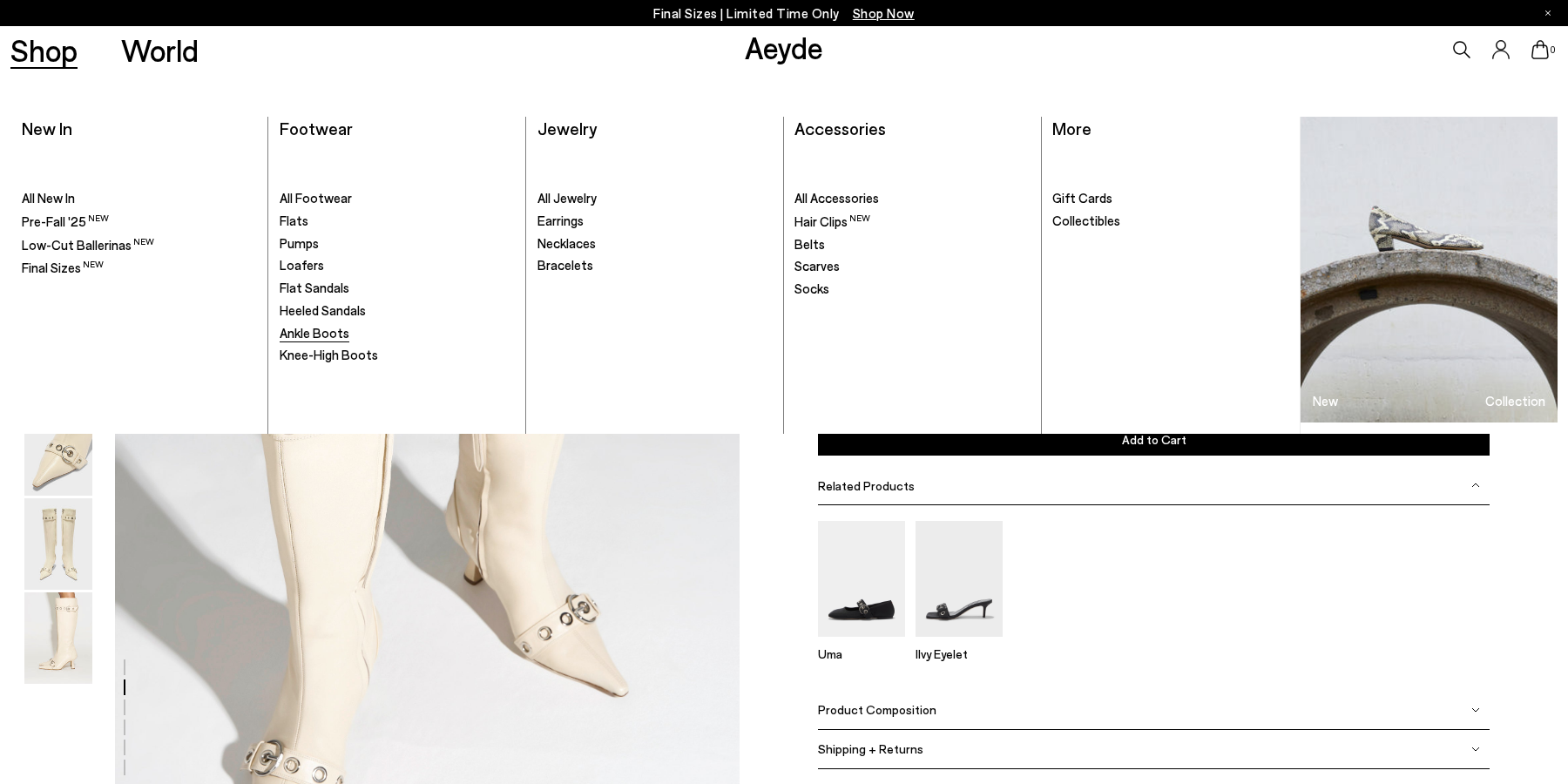 click on "Ankle Boots" at bounding box center (314, 333) 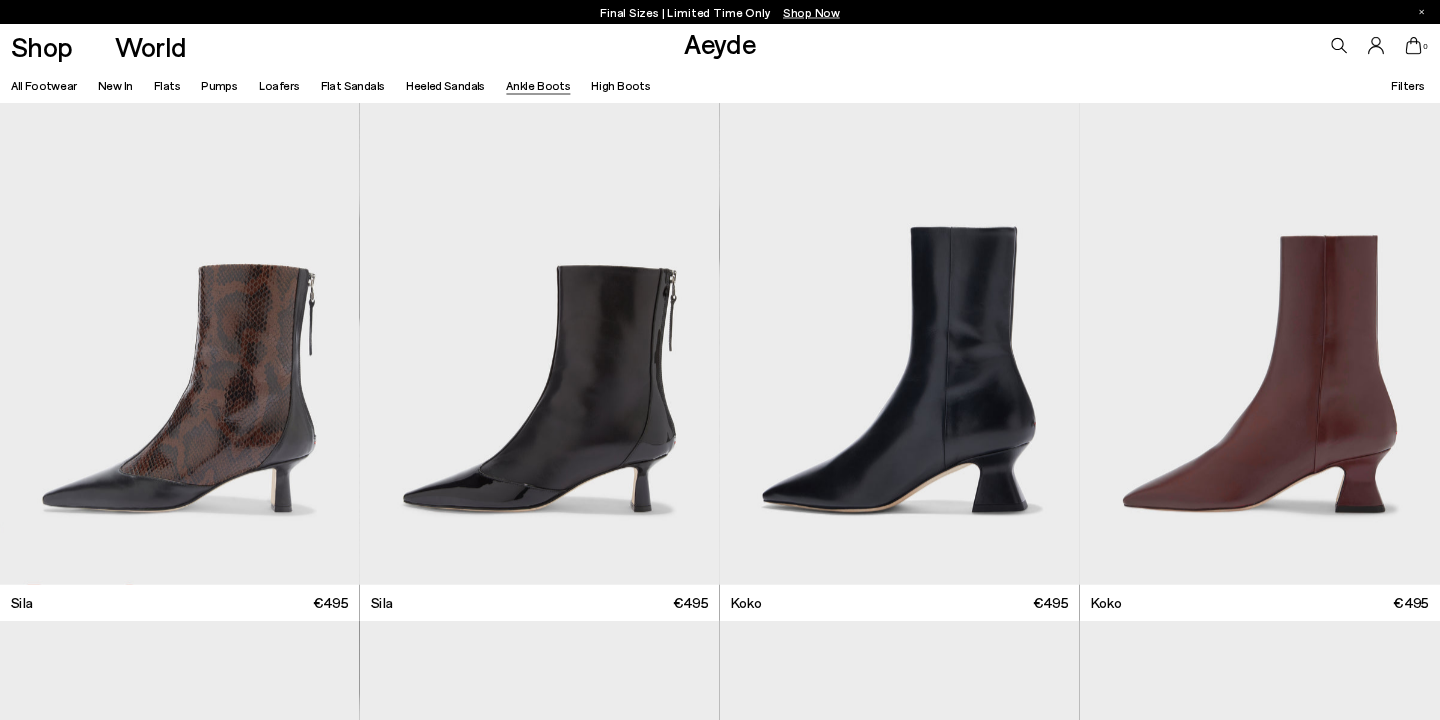 scroll, scrollTop: 0, scrollLeft: 0, axis: both 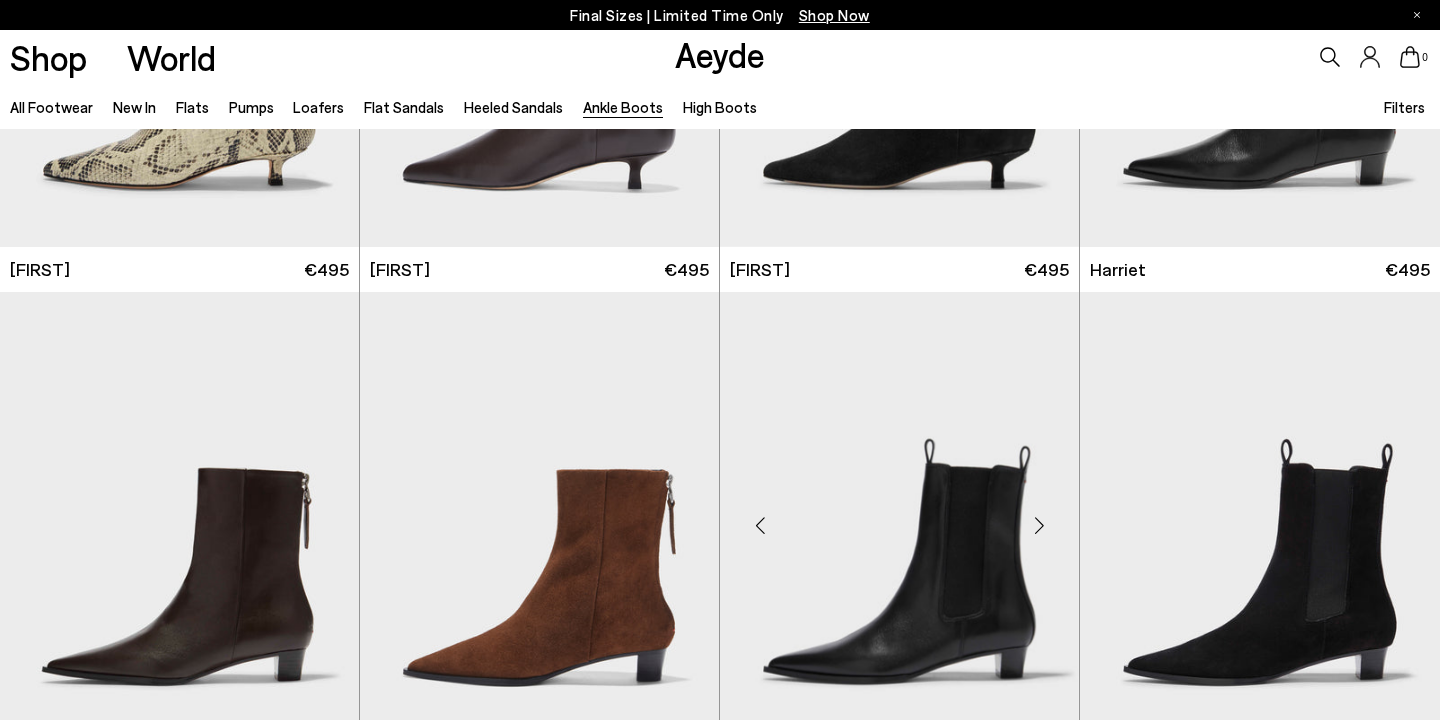 click at bounding box center [899, 517] 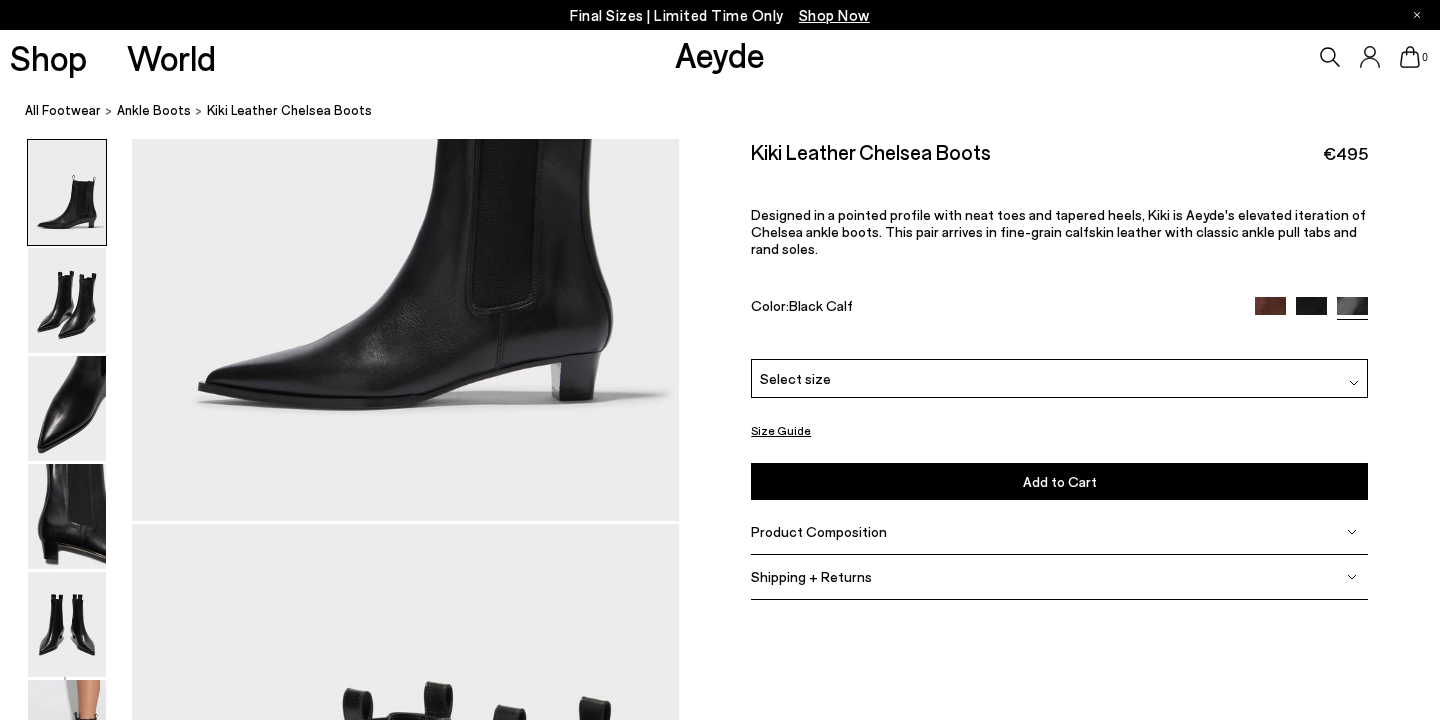 scroll, scrollTop: 347, scrollLeft: 0, axis: vertical 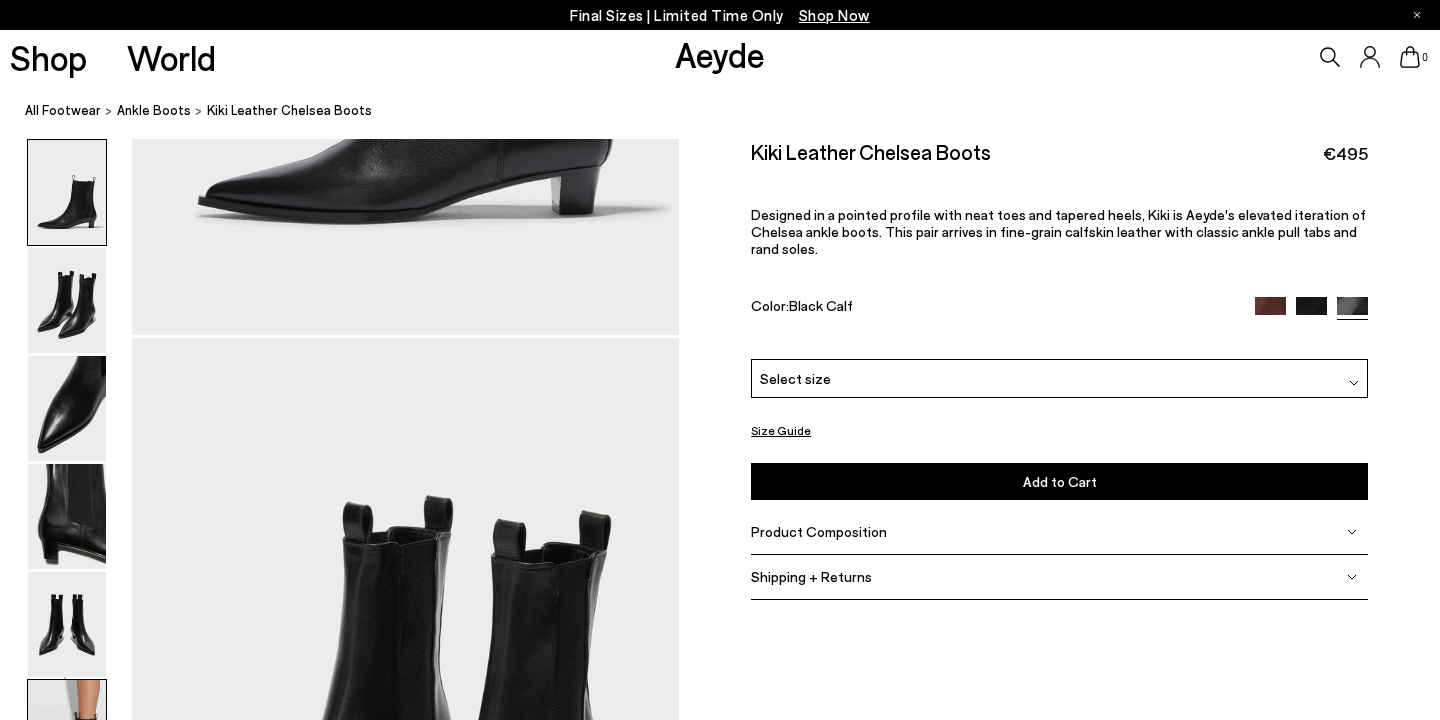 click at bounding box center [67, 732] 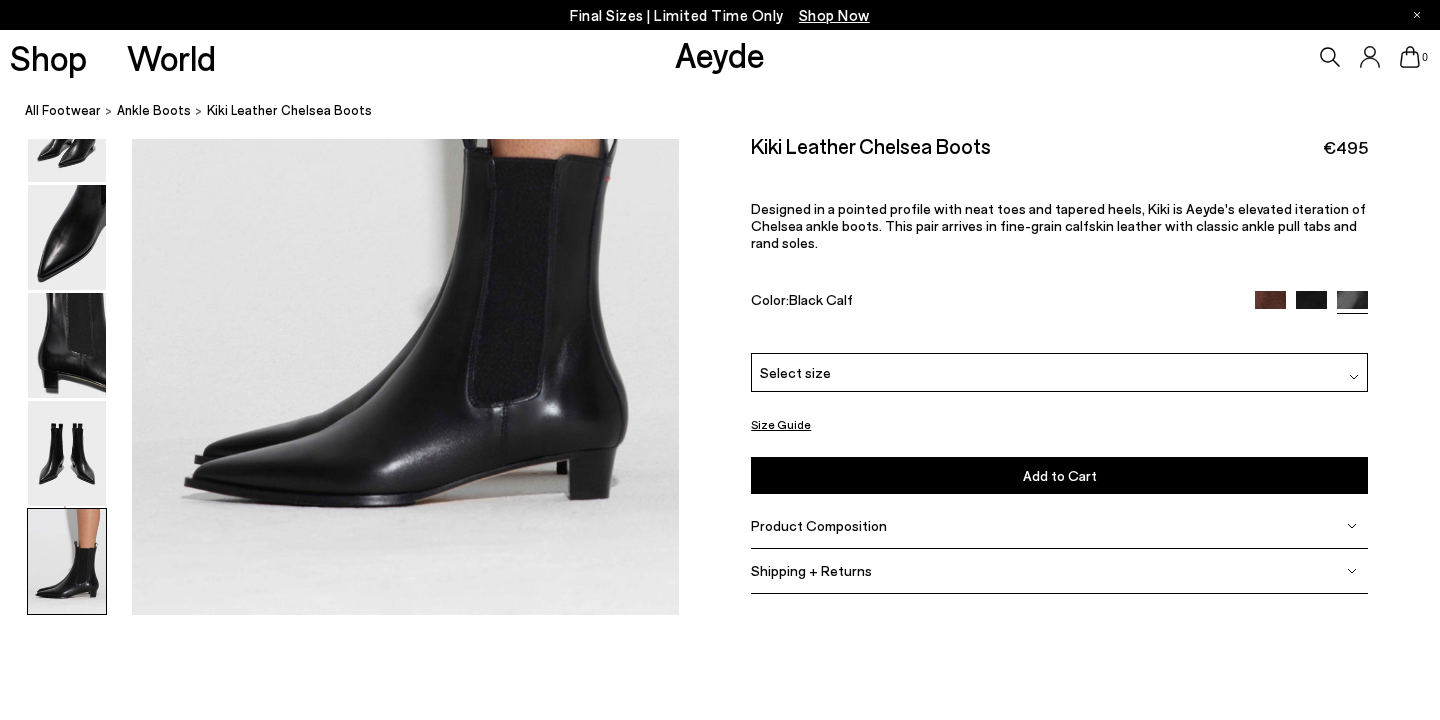 scroll, scrollTop: 3915, scrollLeft: 0, axis: vertical 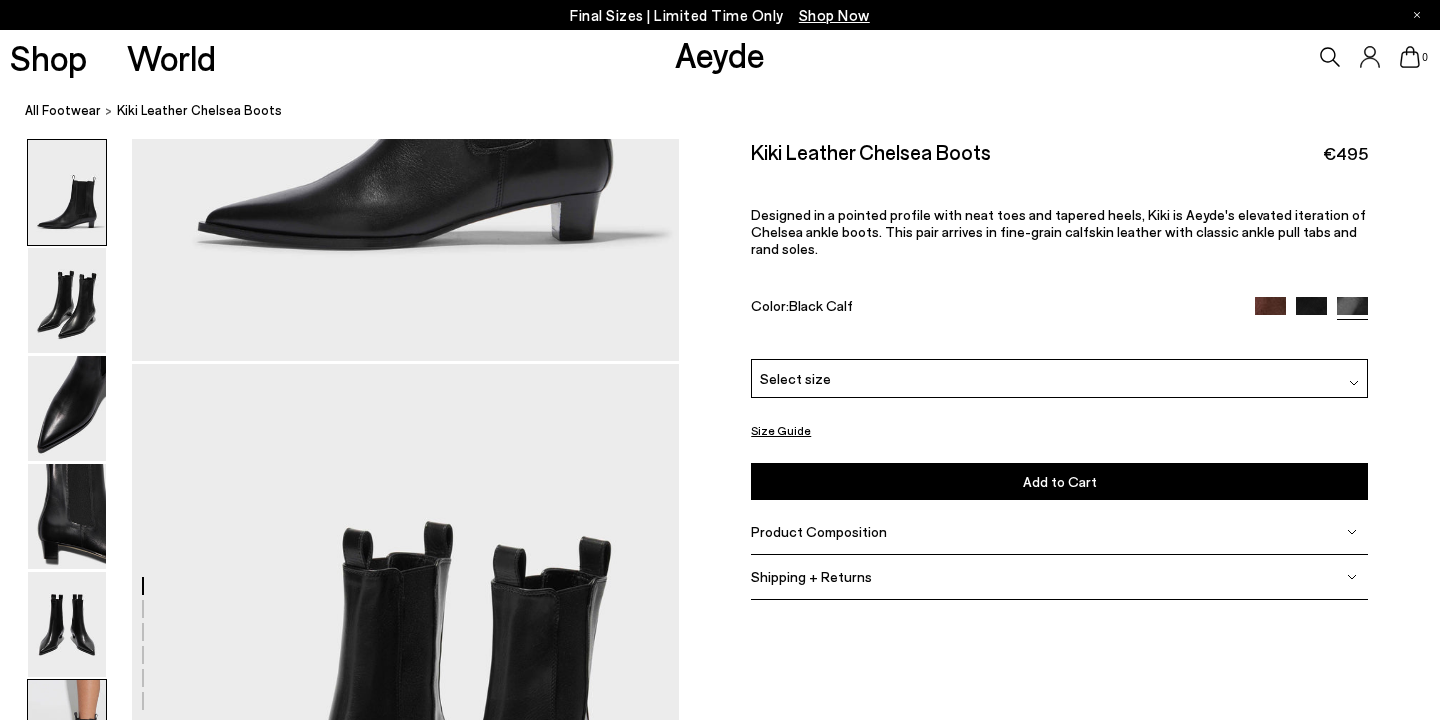 click at bounding box center [67, 732] 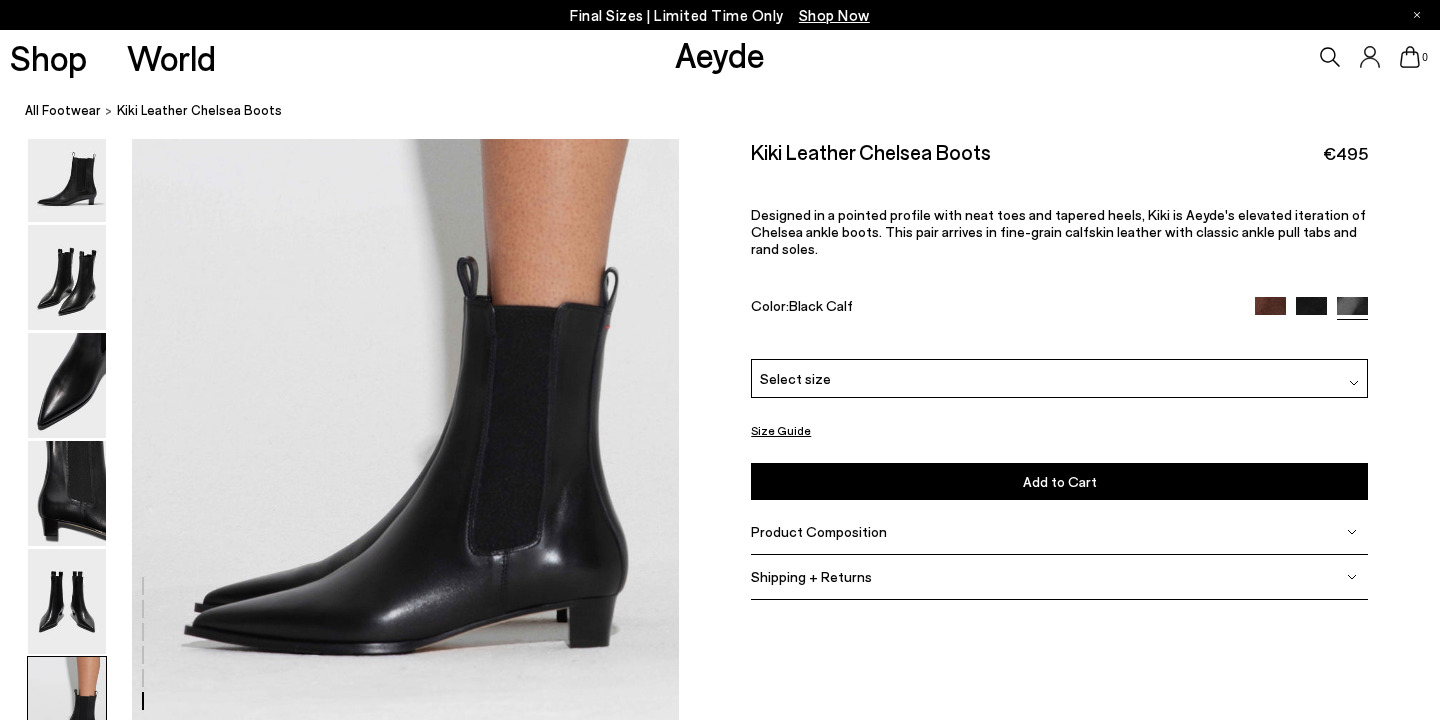 scroll, scrollTop: 3802, scrollLeft: 0, axis: vertical 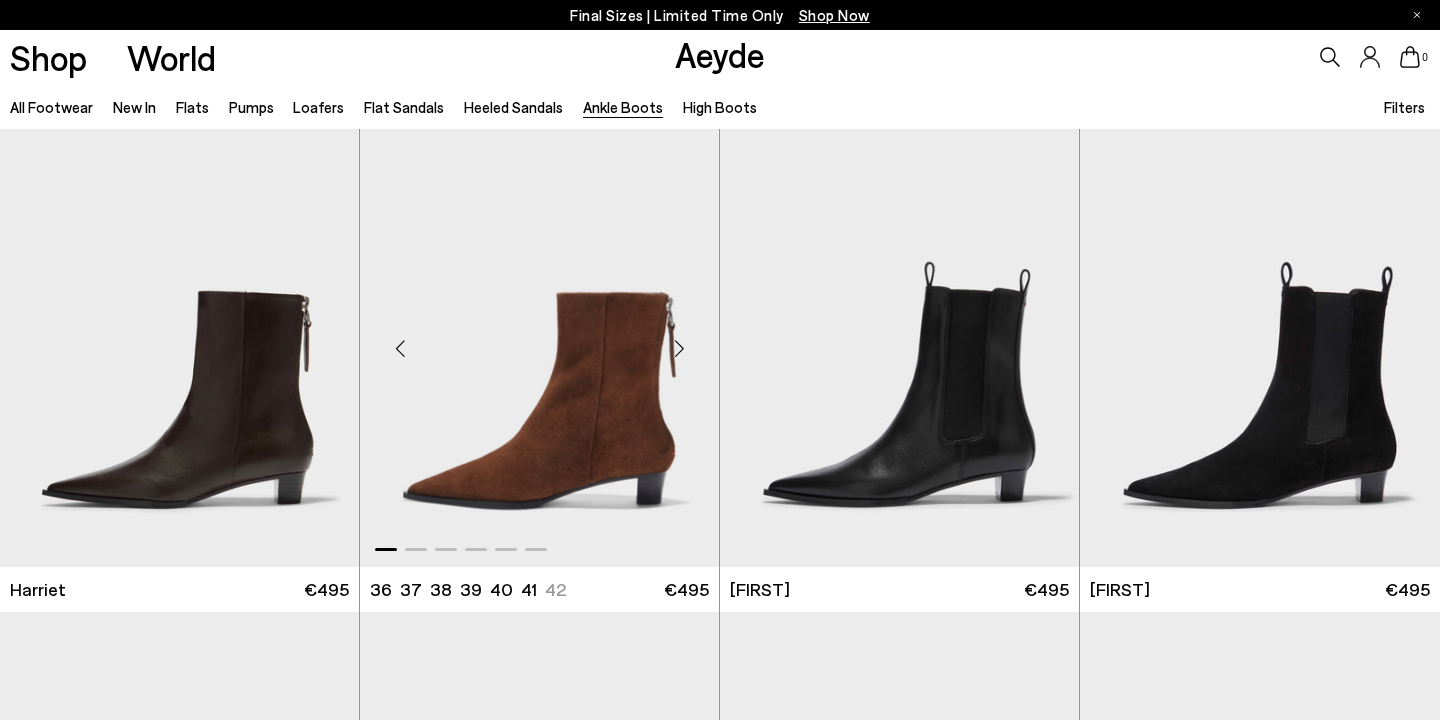 click at bounding box center [539, 340] 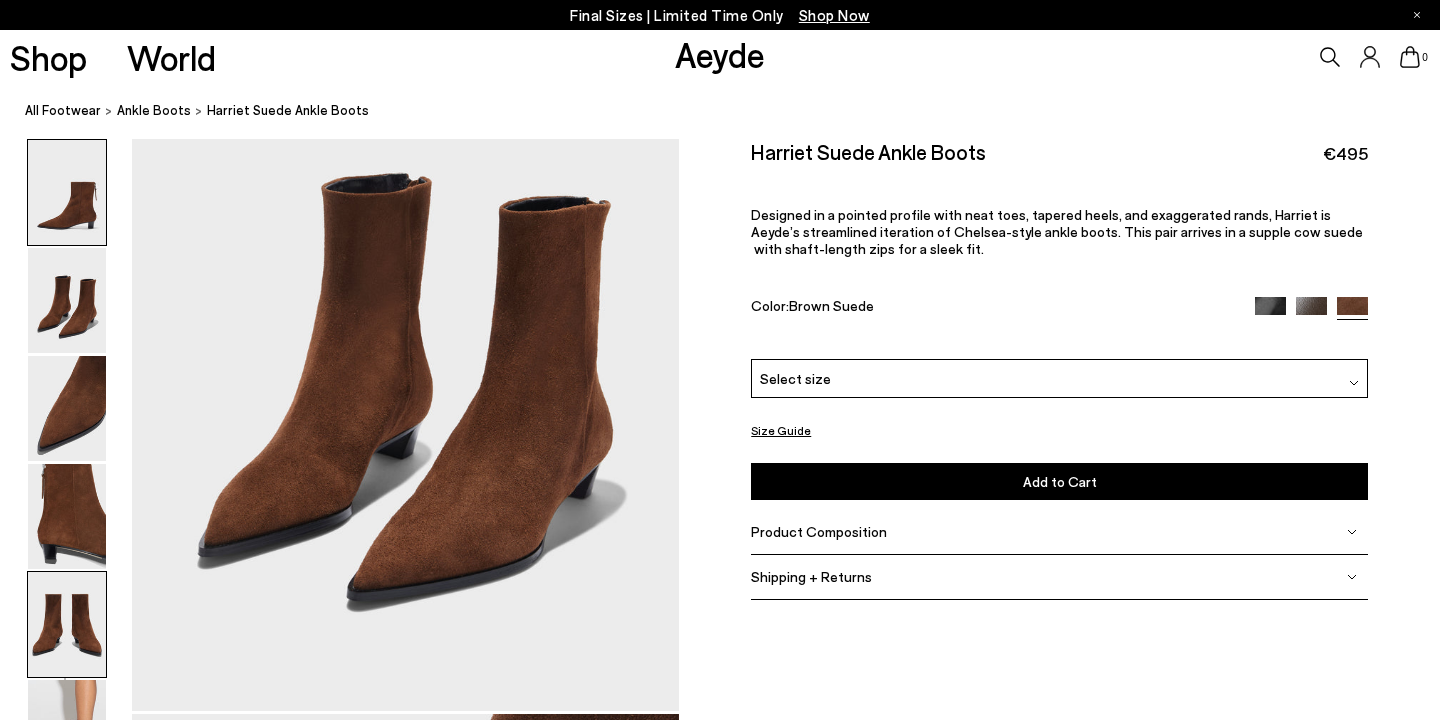 scroll, scrollTop: 971, scrollLeft: 0, axis: vertical 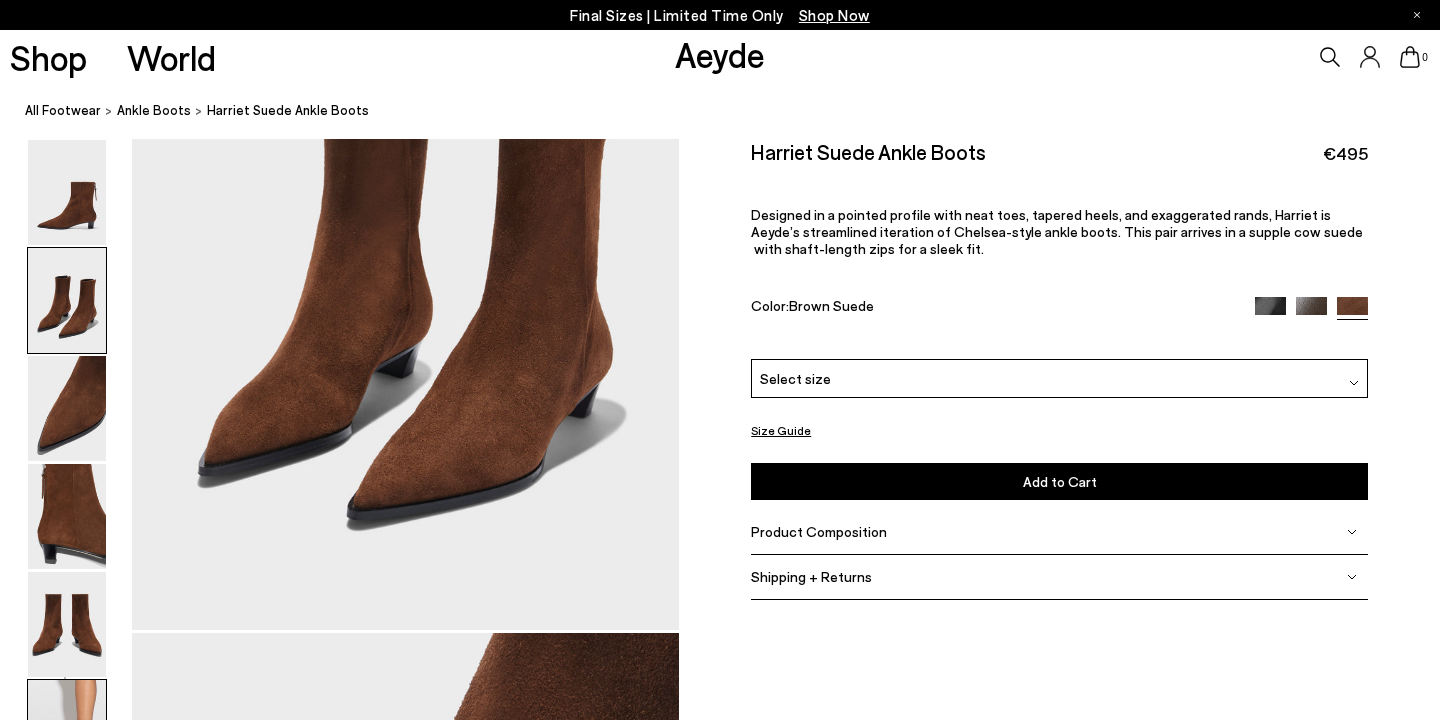 click at bounding box center [67, 732] 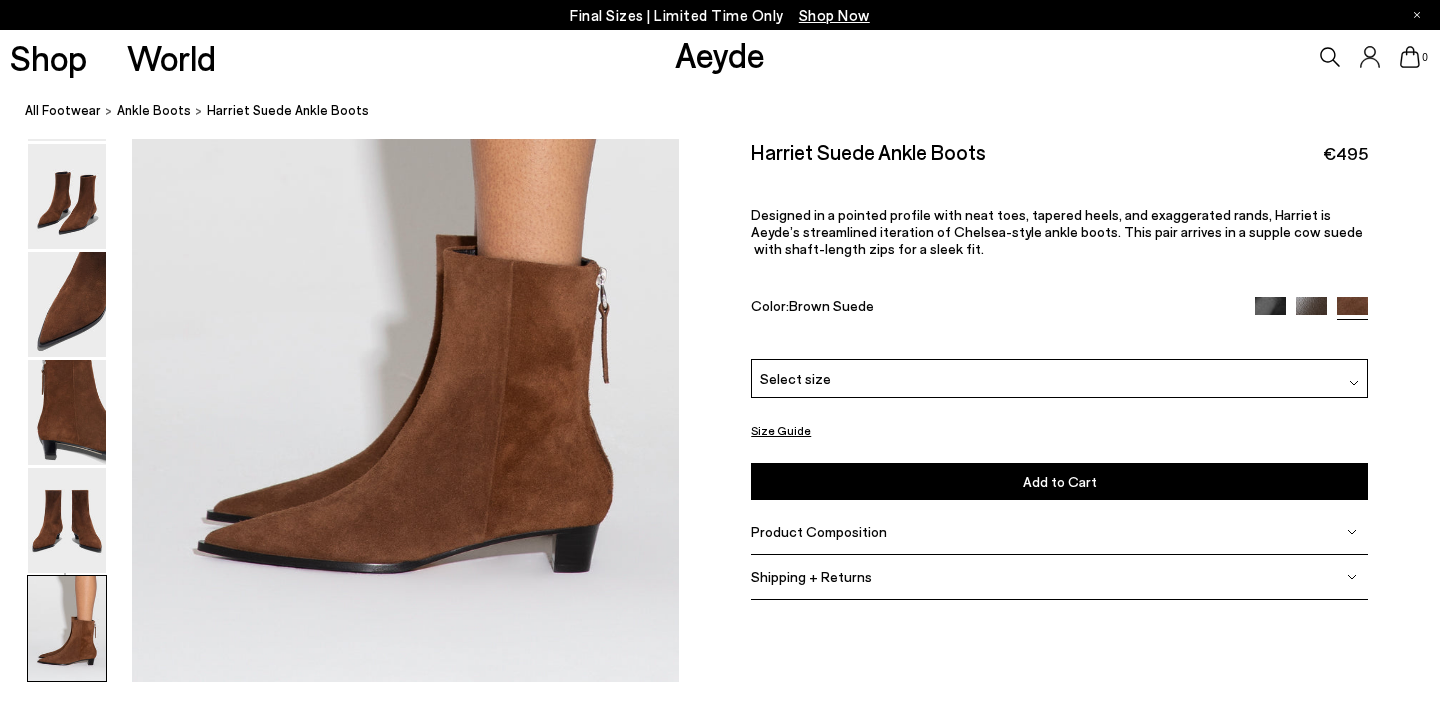 scroll, scrollTop: 3794, scrollLeft: 0, axis: vertical 